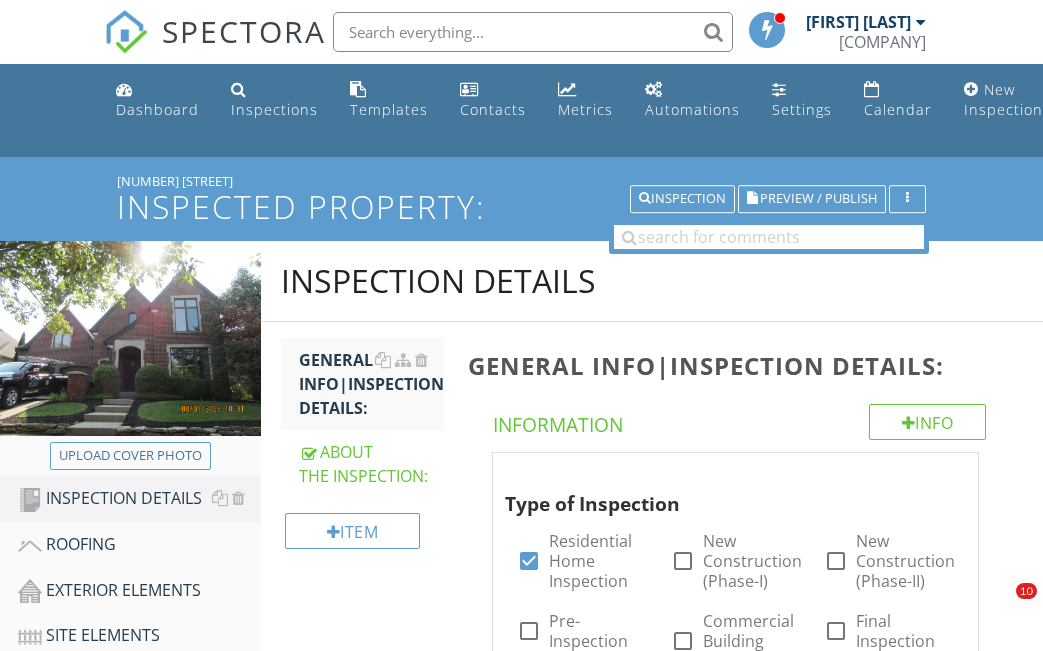 scroll, scrollTop: 0, scrollLeft: 0, axis: both 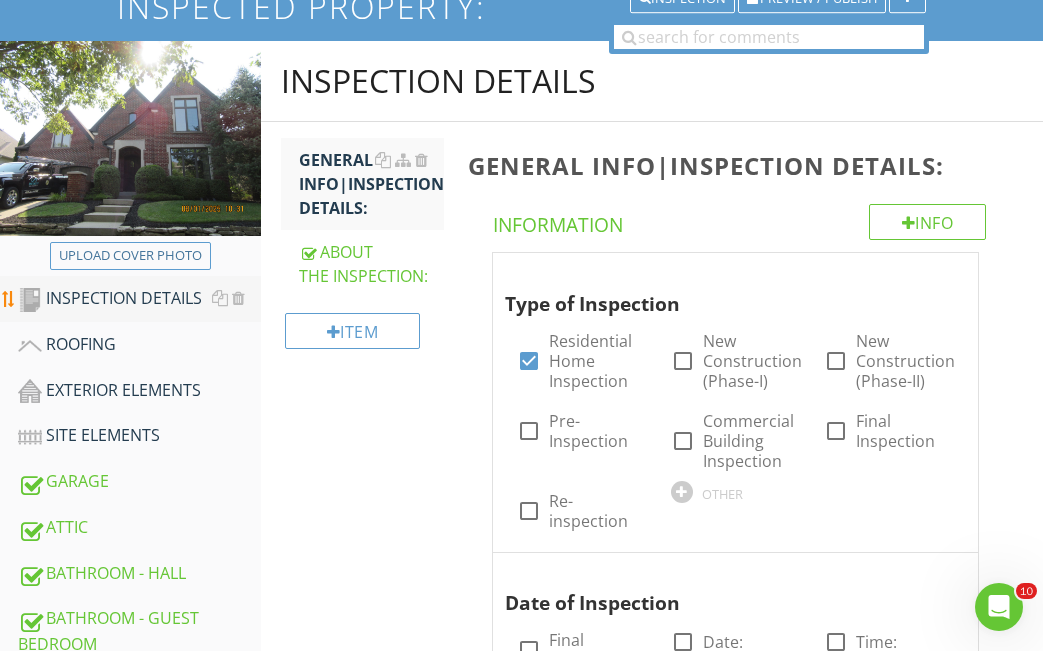 click on "INSPECTION DETAILS" at bounding box center [139, 299] 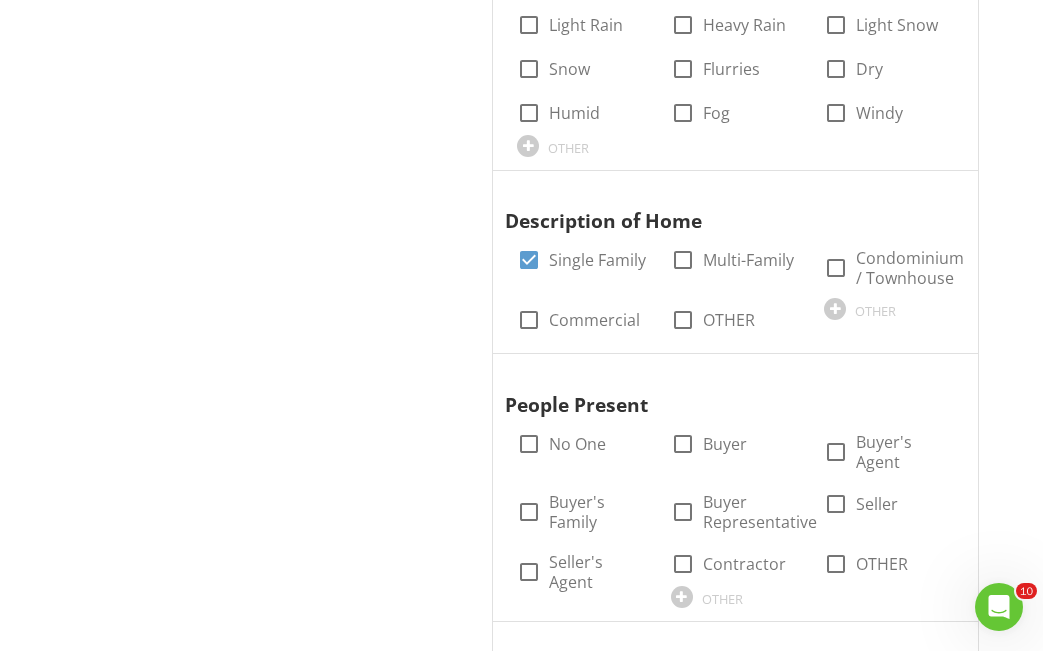 scroll, scrollTop: 2200, scrollLeft: 0, axis: vertical 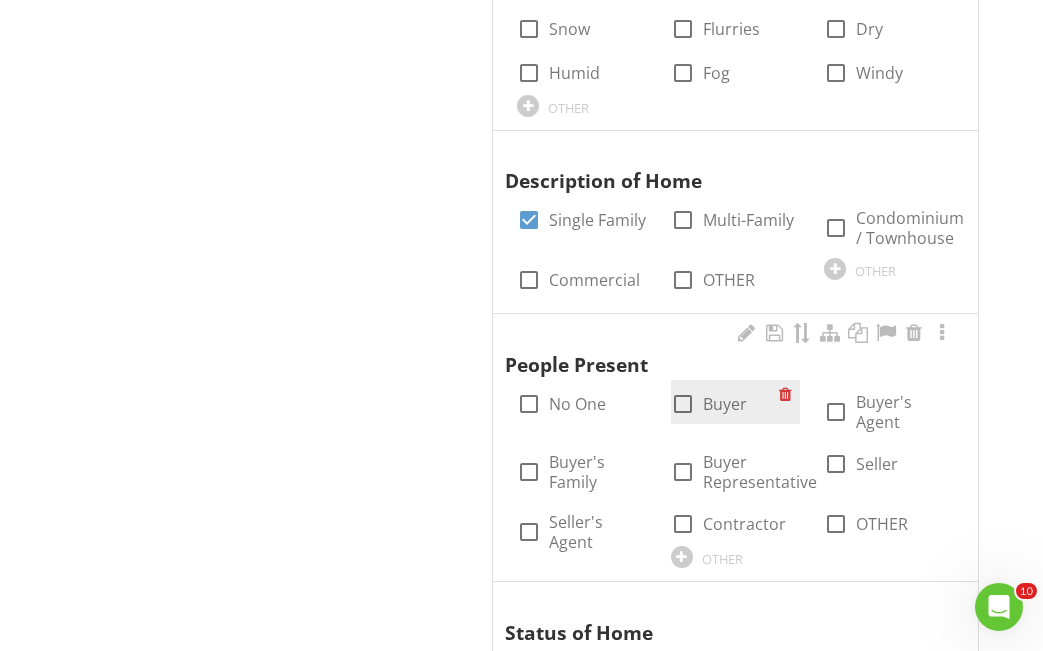 click at bounding box center [683, 404] 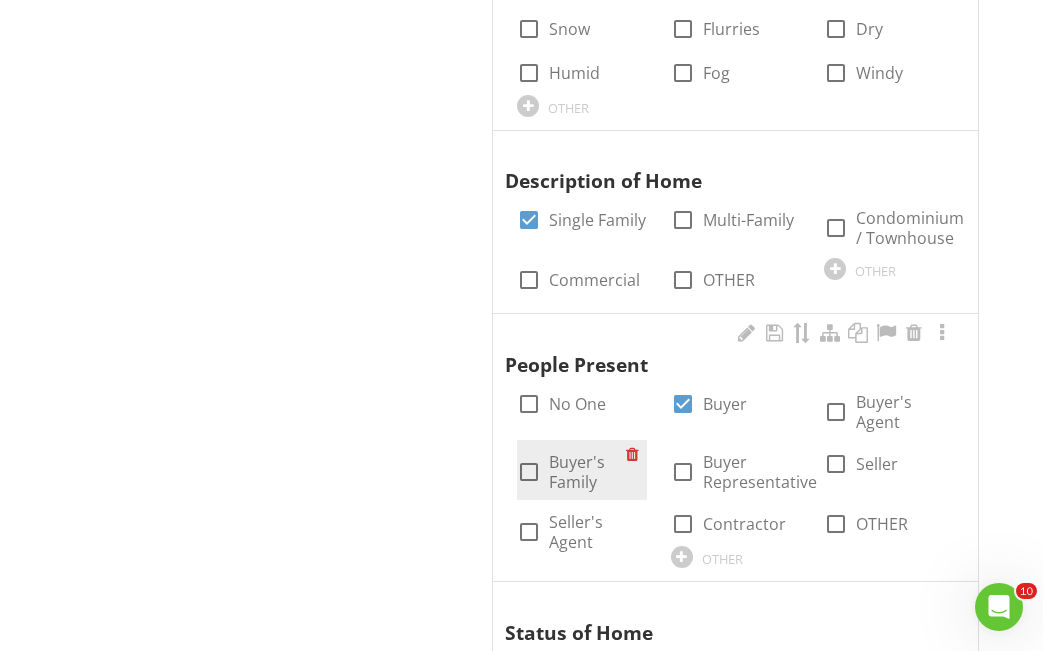 click at bounding box center [529, 472] 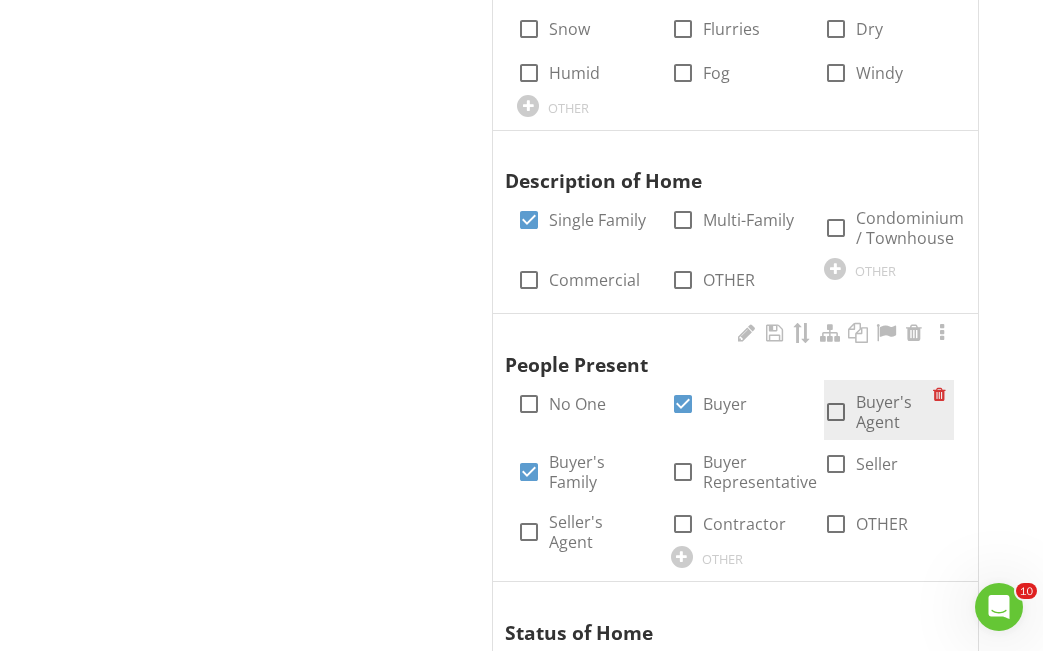 click at bounding box center (836, 412) 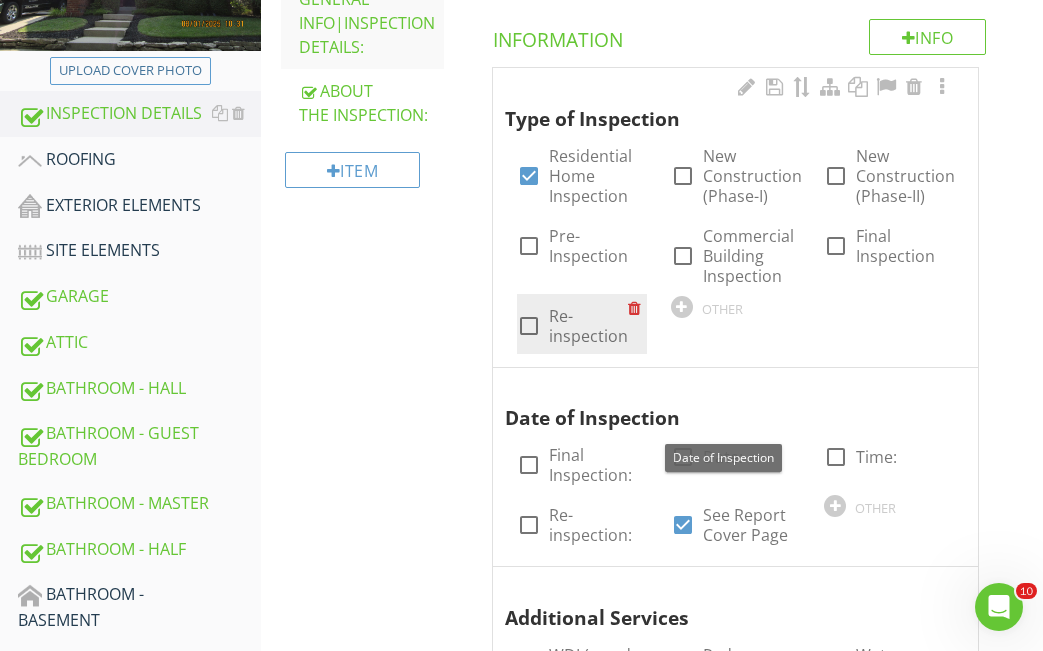scroll, scrollTop: 362, scrollLeft: 0, axis: vertical 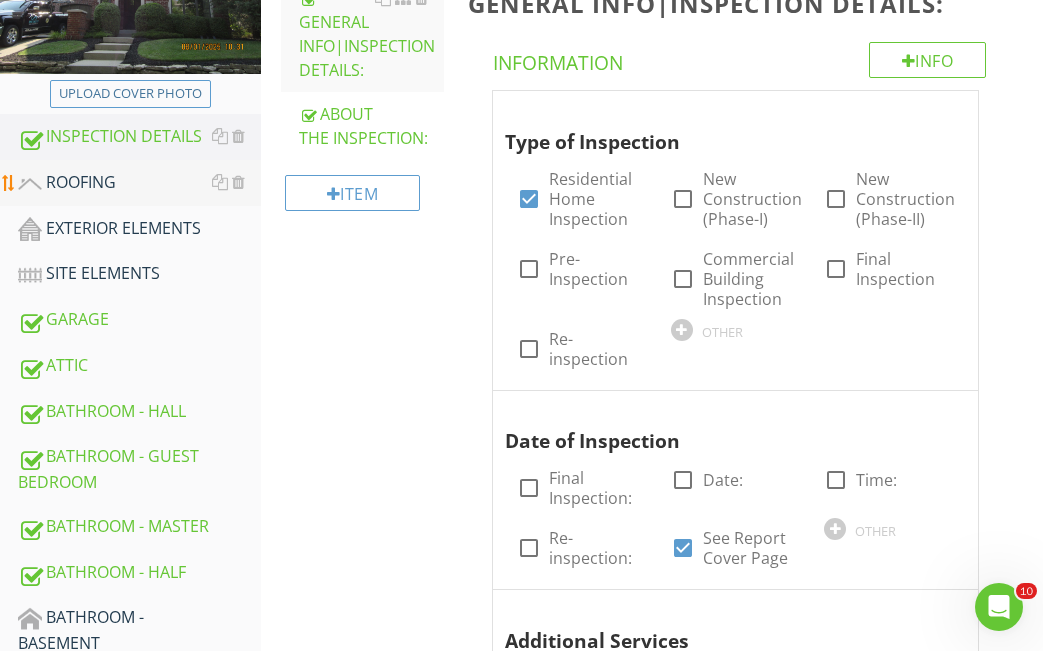 click on "ROOFING" at bounding box center (139, 183) 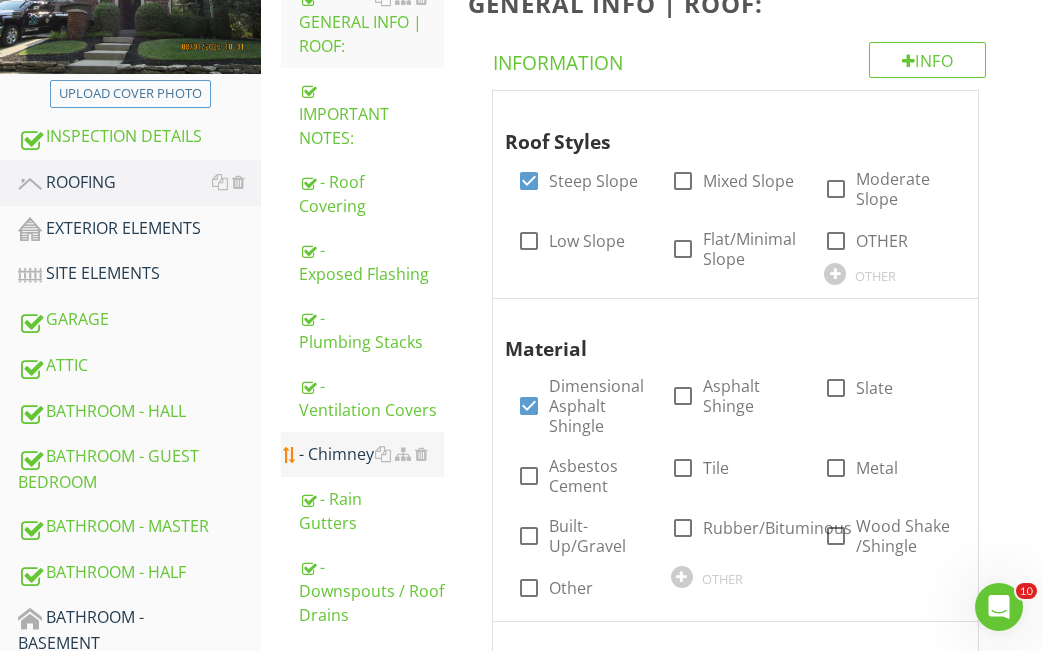click on "- Chimney" at bounding box center [372, 454] 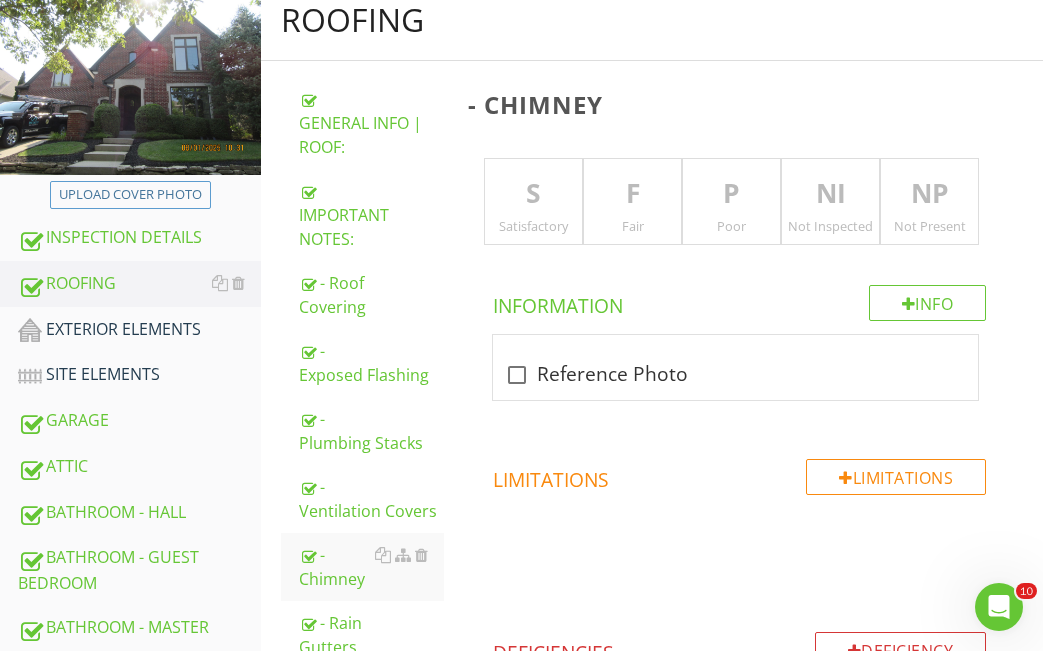 scroll, scrollTop: 162, scrollLeft: 0, axis: vertical 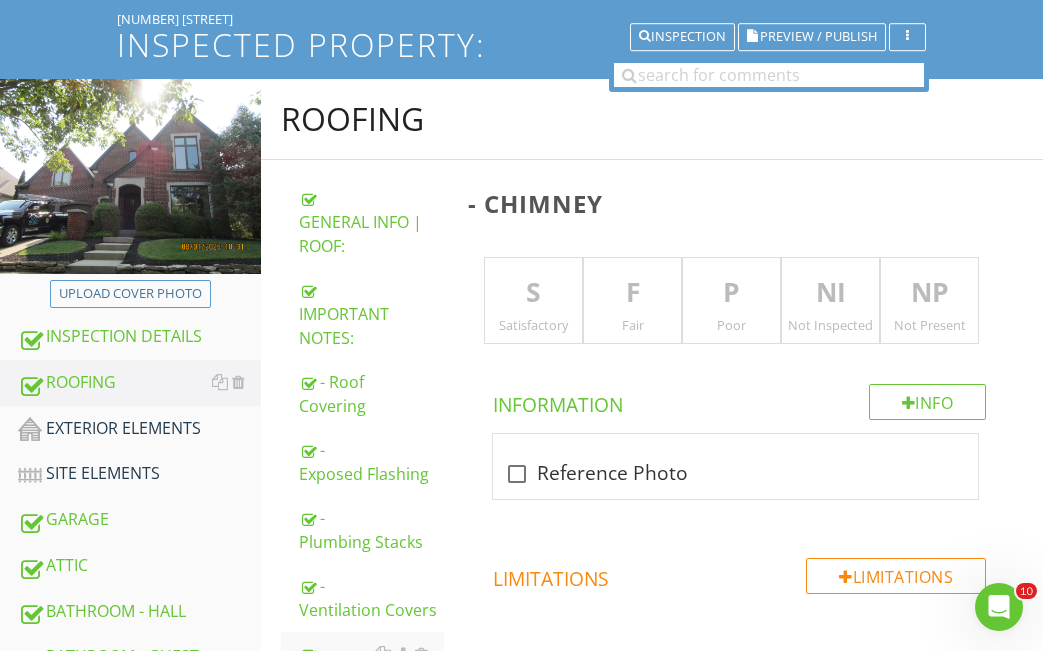 click on "F" at bounding box center (632, 293) 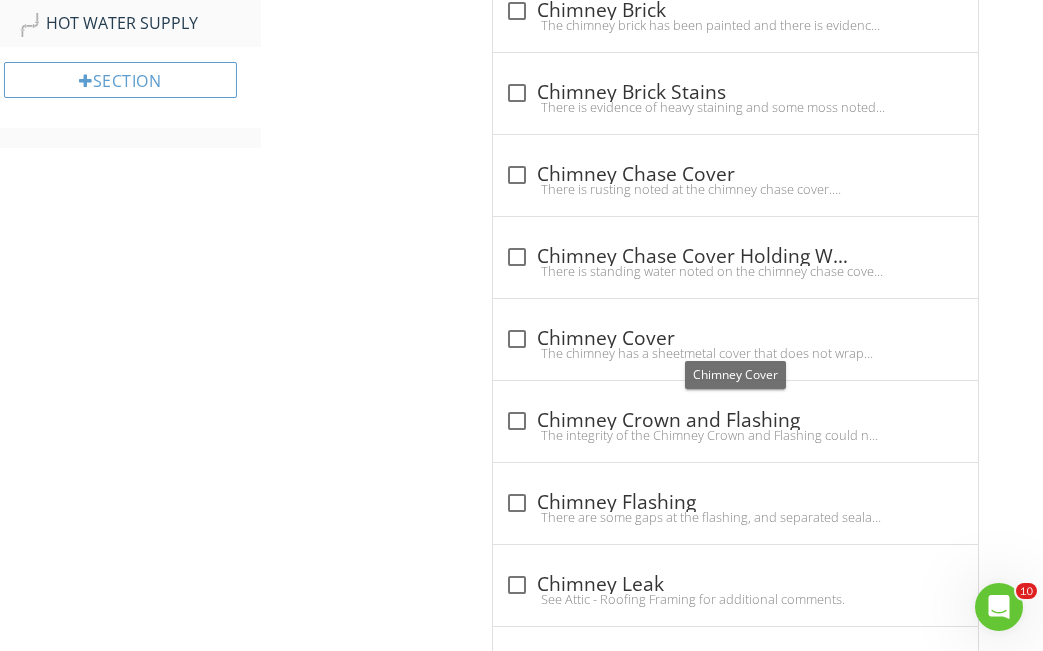 scroll, scrollTop: 1662, scrollLeft: 0, axis: vertical 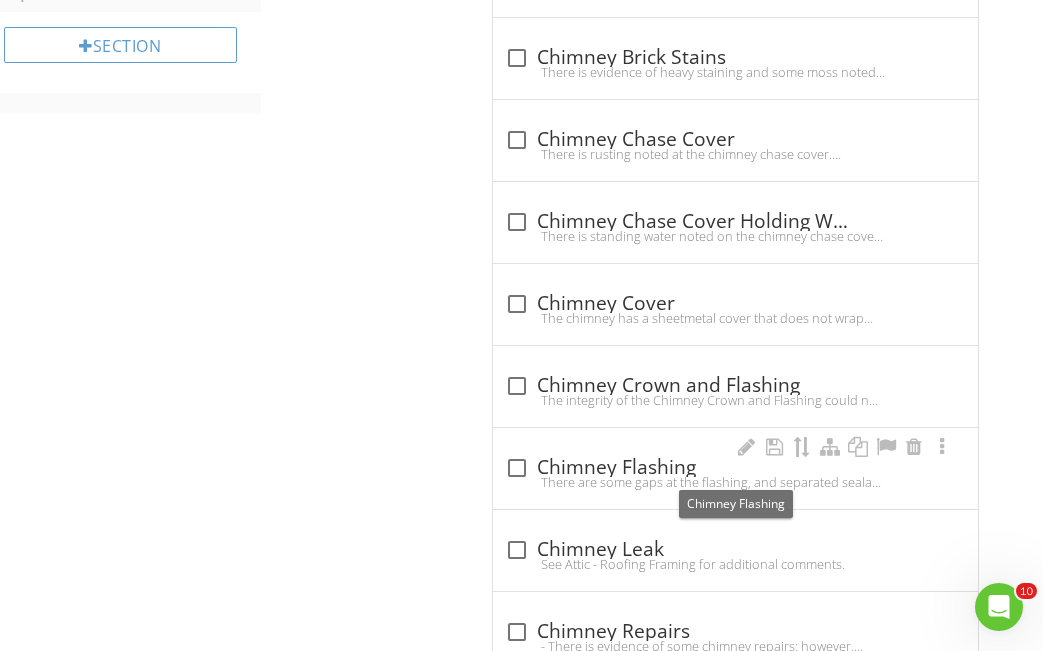 click at bounding box center [517, 468] 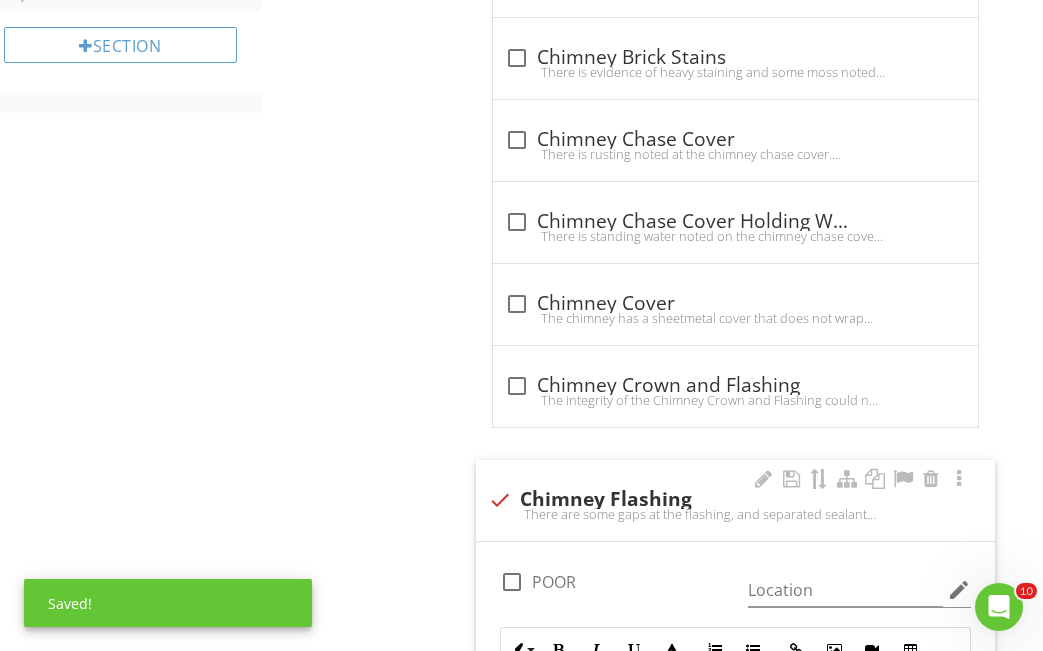 scroll, scrollTop: 2062, scrollLeft: 0, axis: vertical 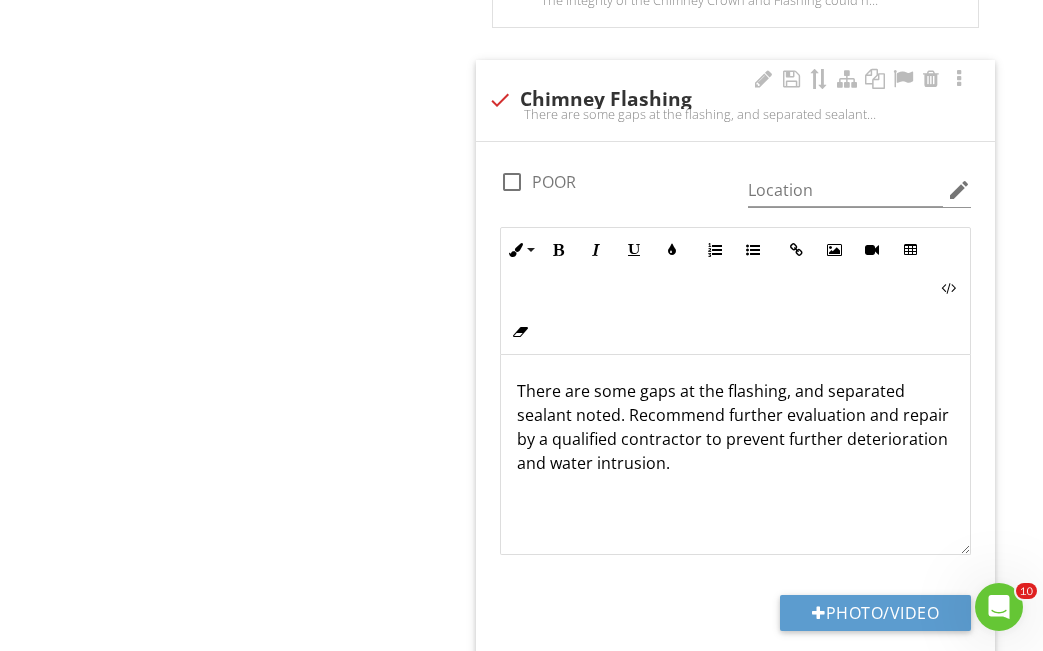 click on "There are some gaps at the flashing, and separated sealant noted. Recommend further evaluation and repair by a qualified contractor to prevent further deterioration and water intrusion." at bounding box center (735, 427) 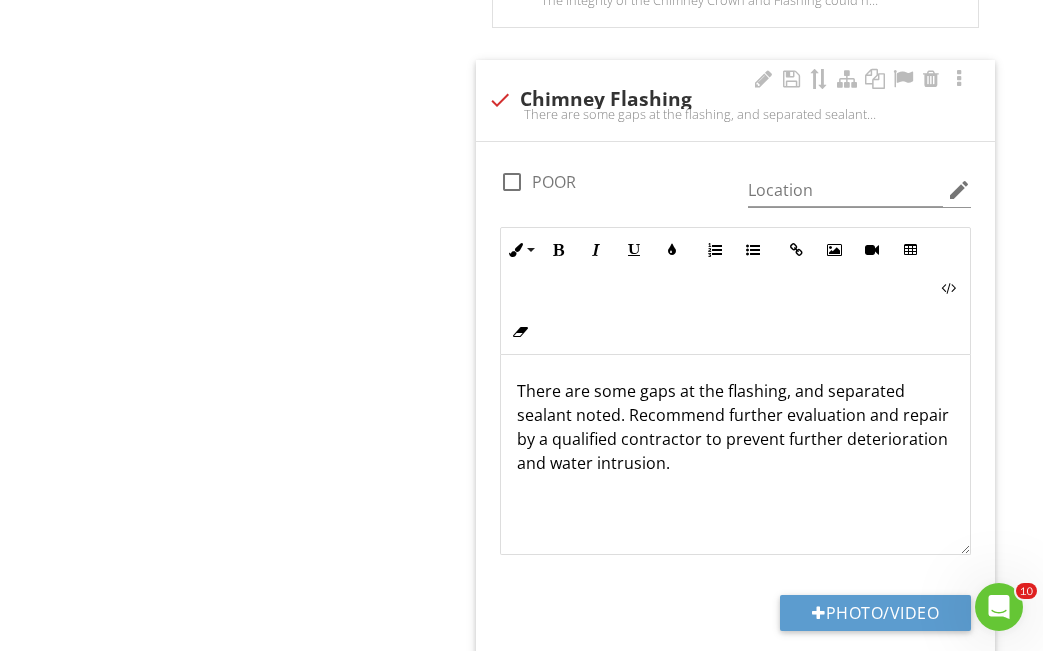 type 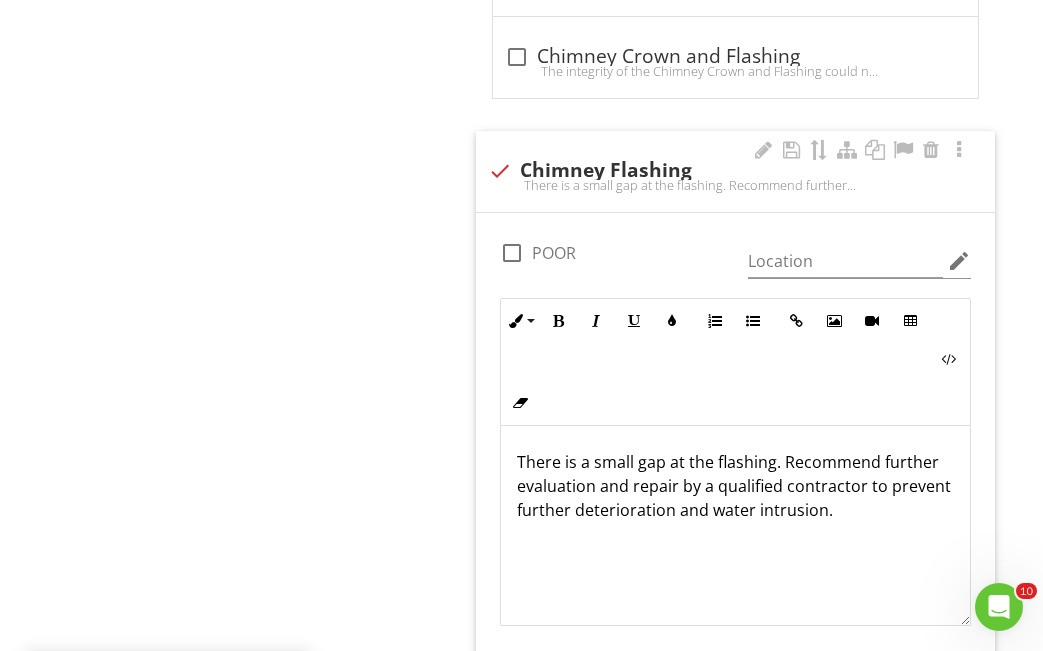 scroll, scrollTop: 1962, scrollLeft: 0, axis: vertical 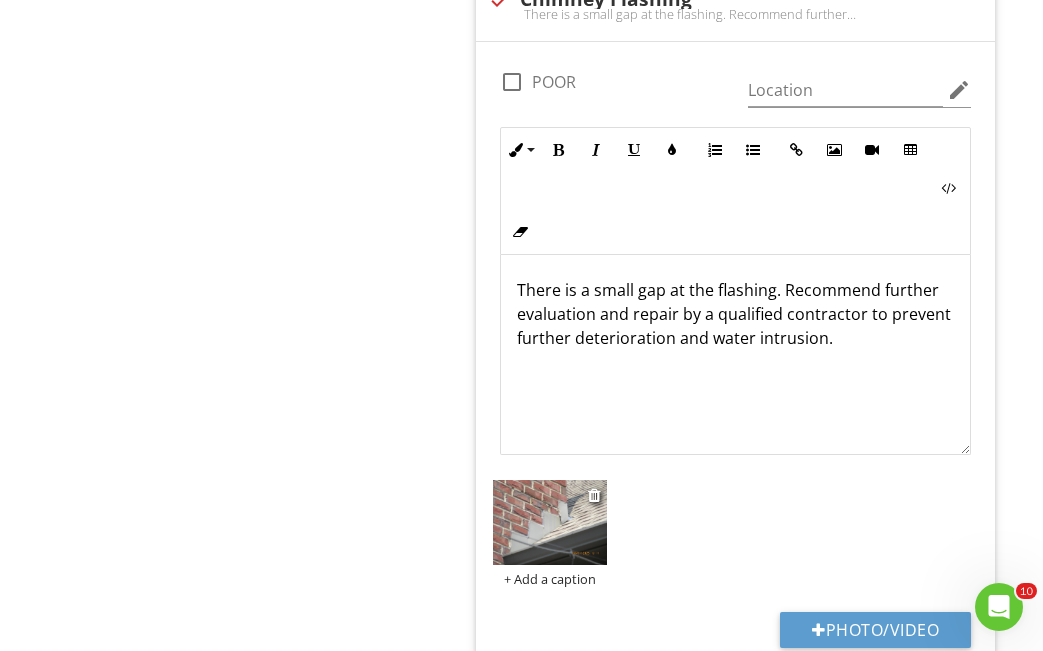 click at bounding box center (550, 522) 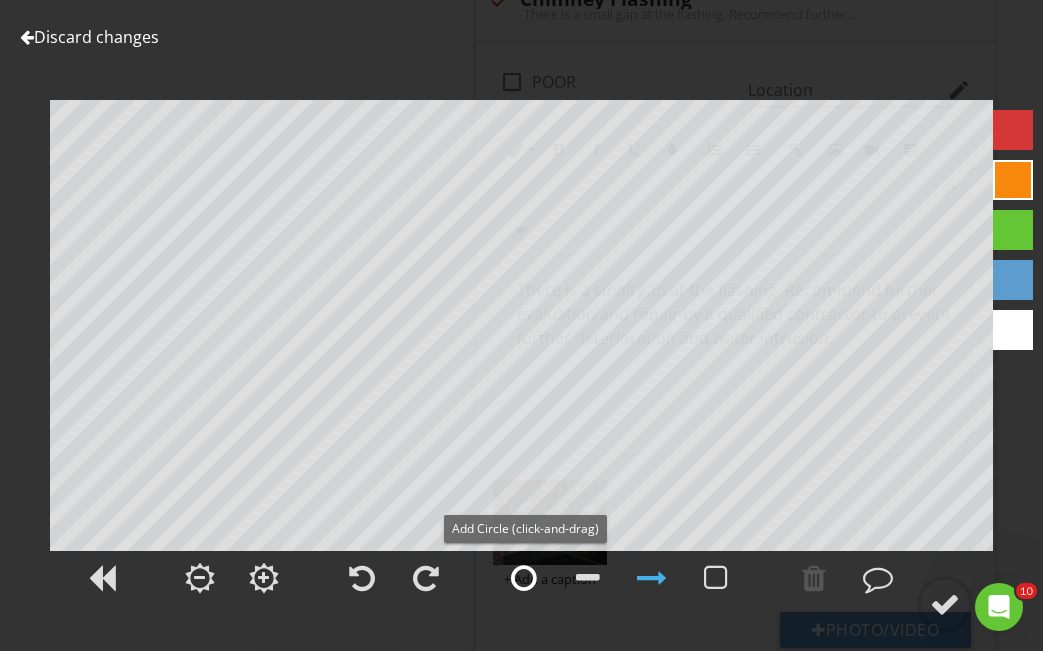 click at bounding box center (524, 578) 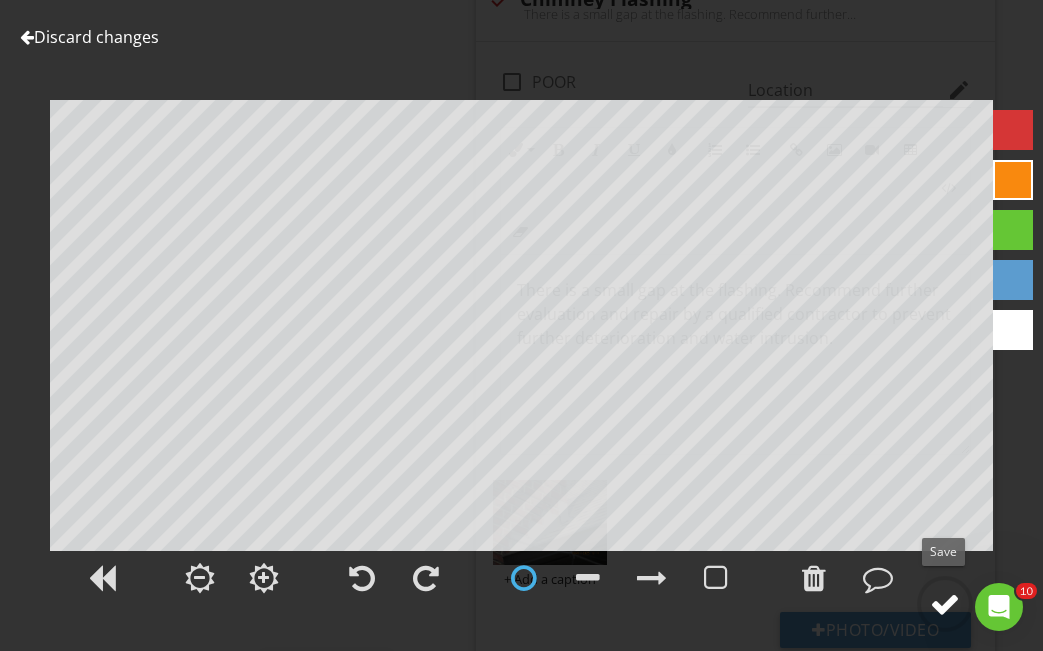 click at bounding box center (945, 604) 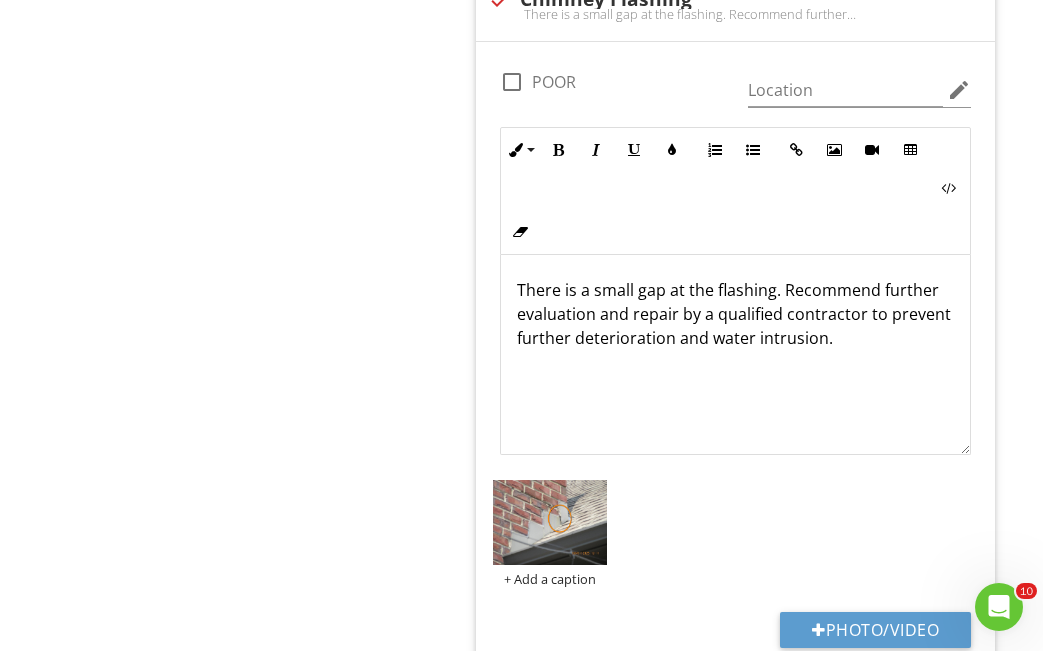 click on "There is a small gap at the flashing. Recommend further evaluation and repair by a qualified contractor to prevent further deterioration and water intrusion." at bounding box center (735, 354) 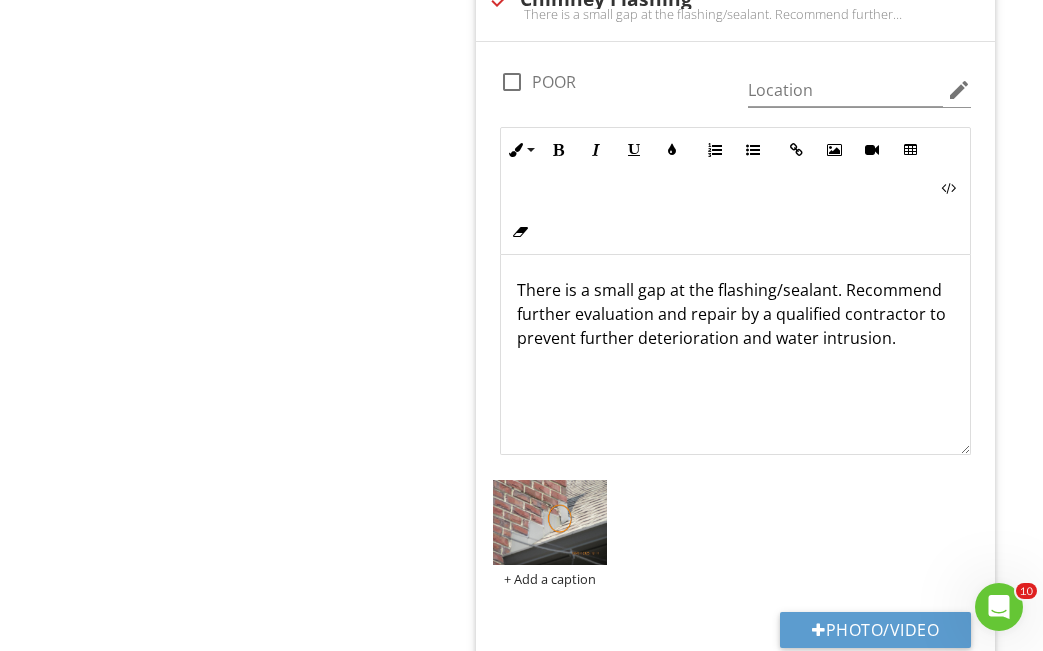 click on "There is a small gap at the flashing/sealant. Recommend further evaluation and repair by a qualified contractor to prevent further deterioration and water intrusion." at bounding box center [735, 314] 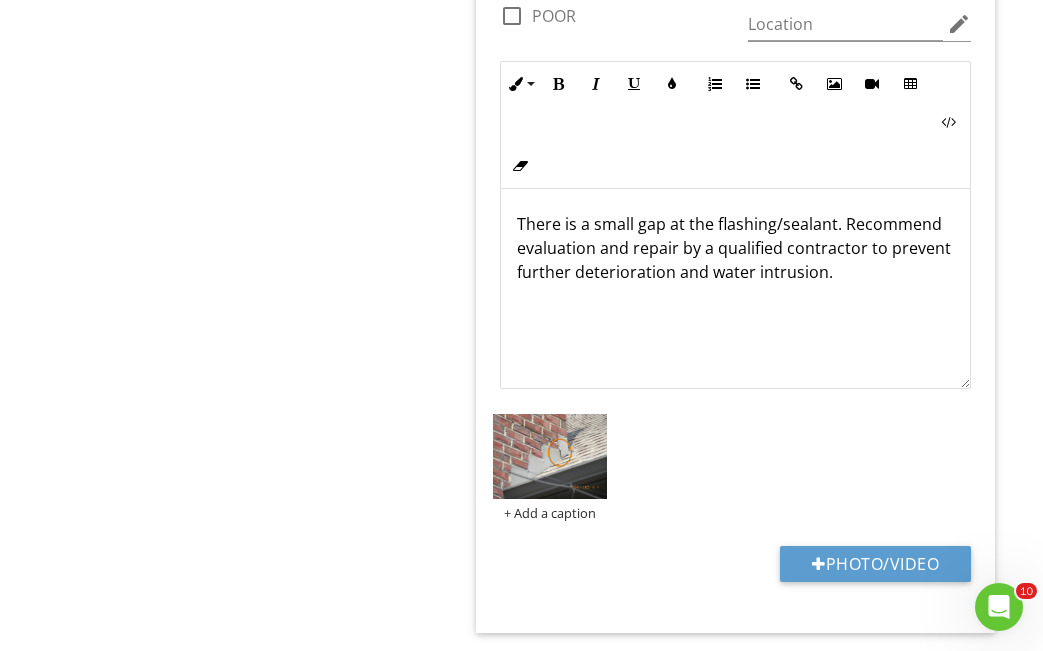 scroll, scrollTop: 2262, scrollLeft: 0, axis: vertical 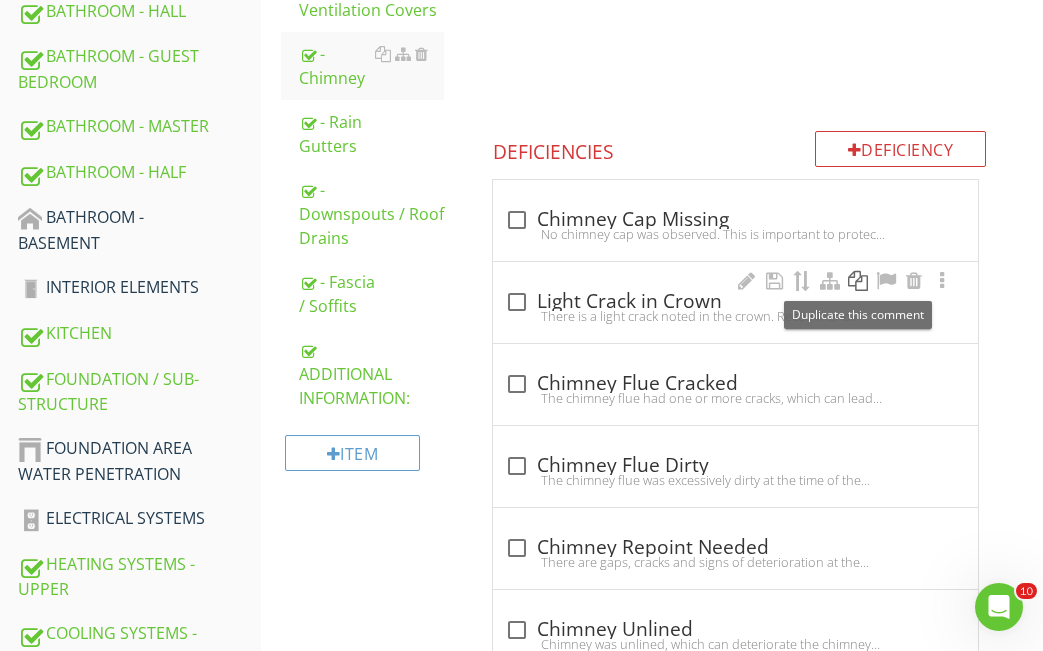 click at bounding box center [858, 281] 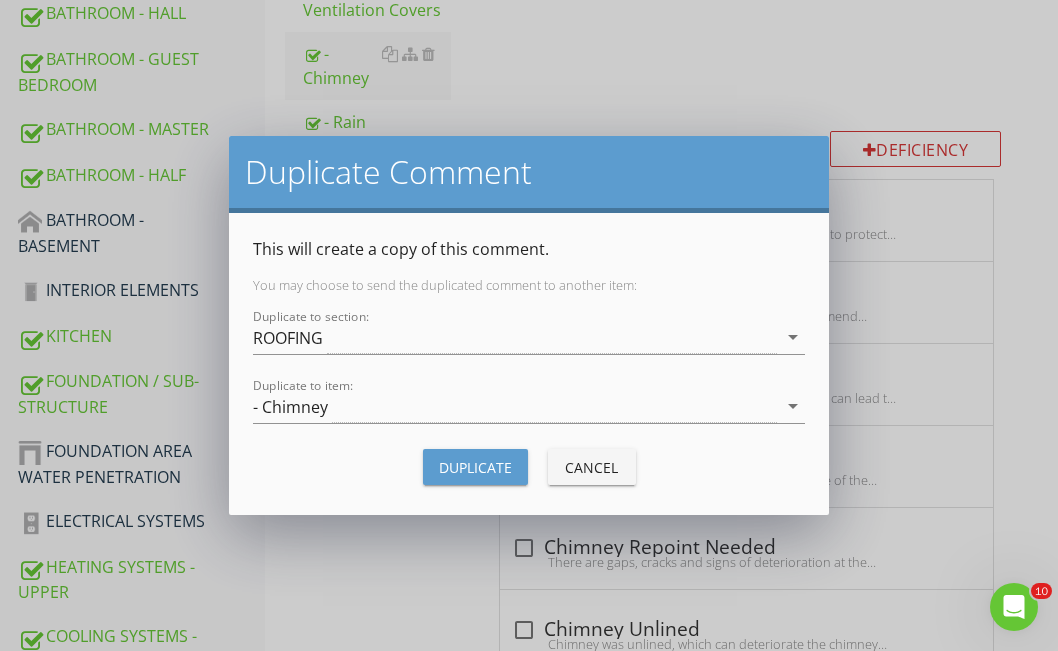 click on "Duplicate" at bounding box center [475, 467] 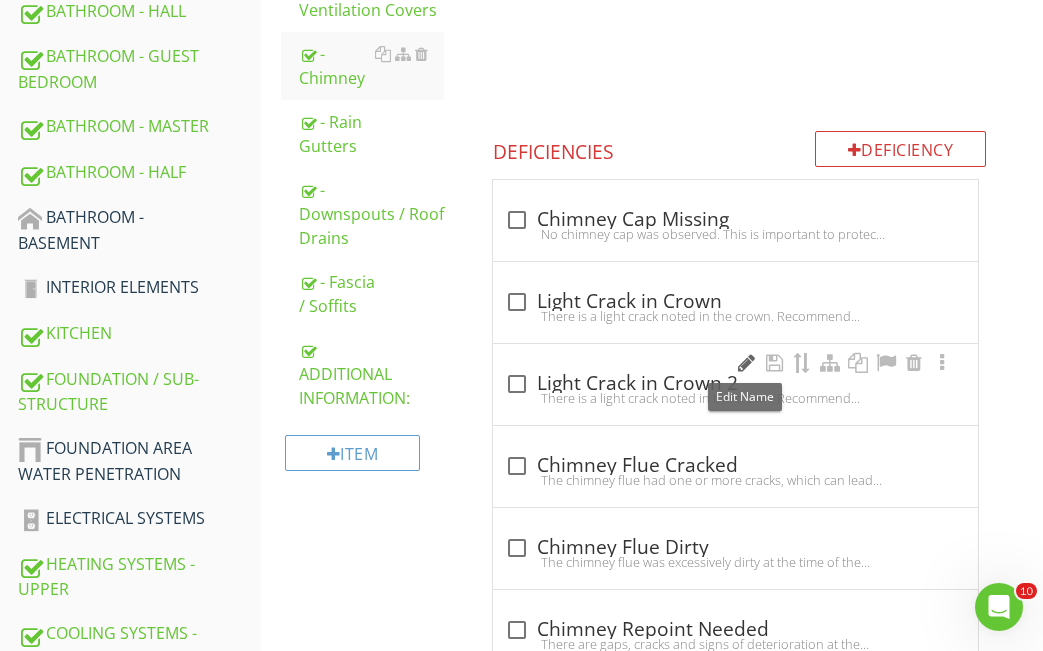 click at bounding box center (746, 363) 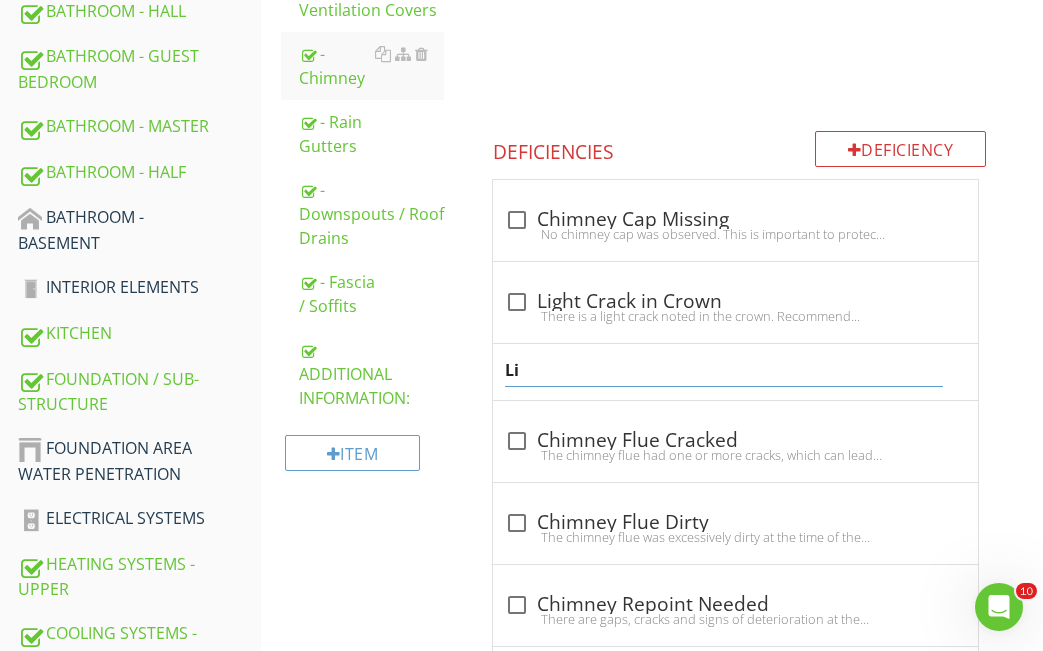 type on "L" 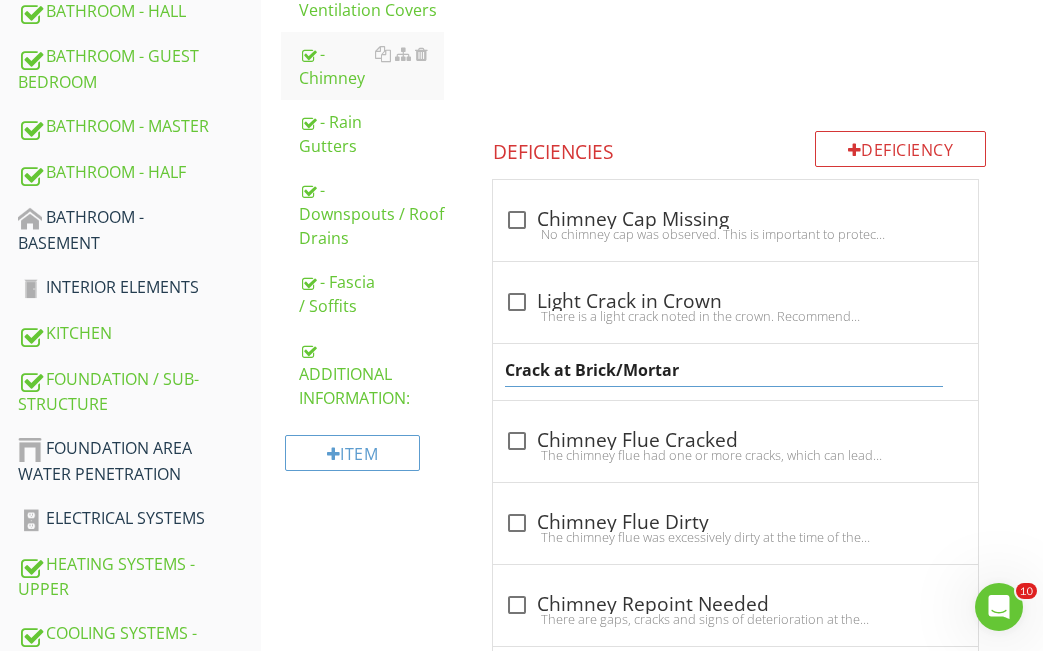 type on "Crack at Brick/Mortar" 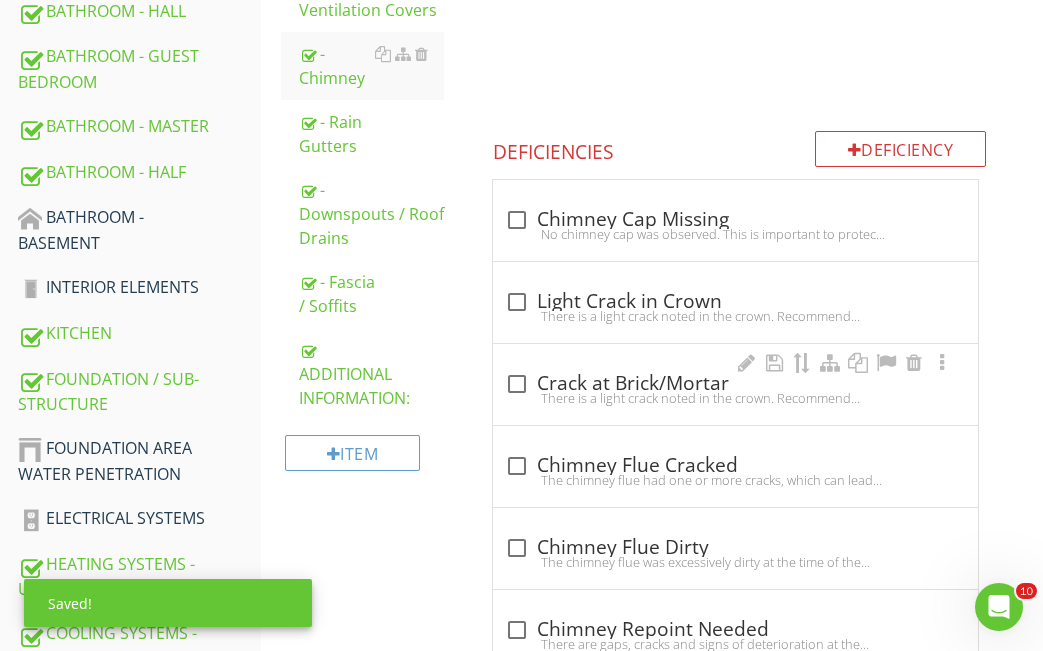 click on "- Chimney
S   Satisfactory F   Fair P   Poor NI   Not Inspected NP   Not Present
Info
Information                       check_box_outline_blank
Reference Photo
Limitations
Limitations
Deficiency
Deficiencies
check_box_outline_blank
Chimney Cap Missing
No chimney cap was observed. This is important to protect from water intrusion and deterioration. Recommend further evaluation and repair by a qualified contractor as required.
check_box_outline_blank
Light Crack in Crown
check_box_outline_blank
Crack at Brick/Mortar" at bounding box center [749, 1758] 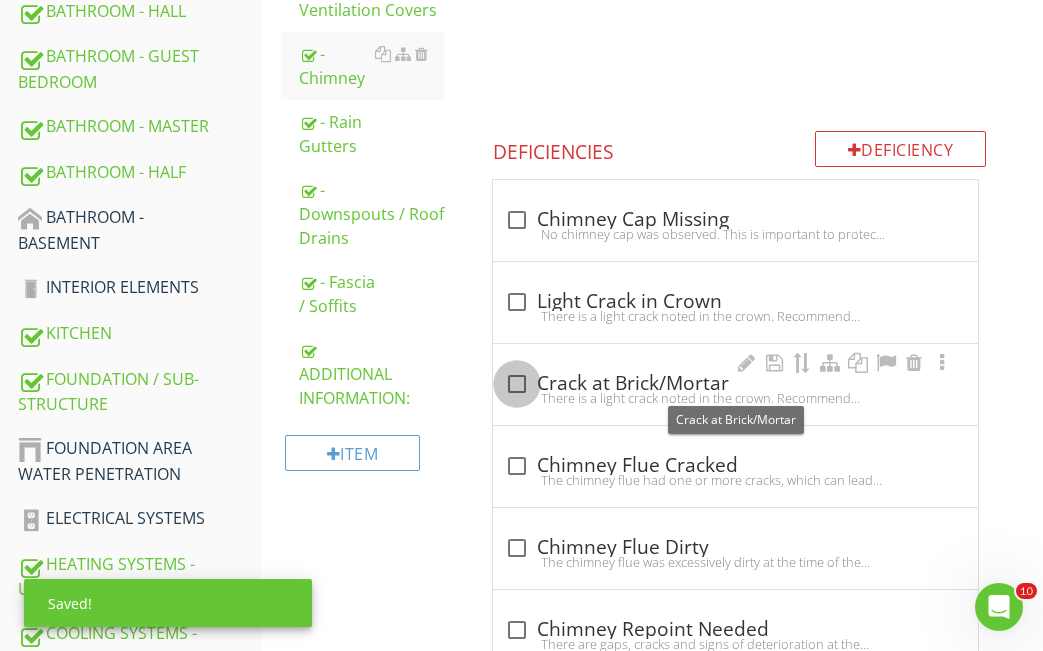 click at bounding box center (517, 384) 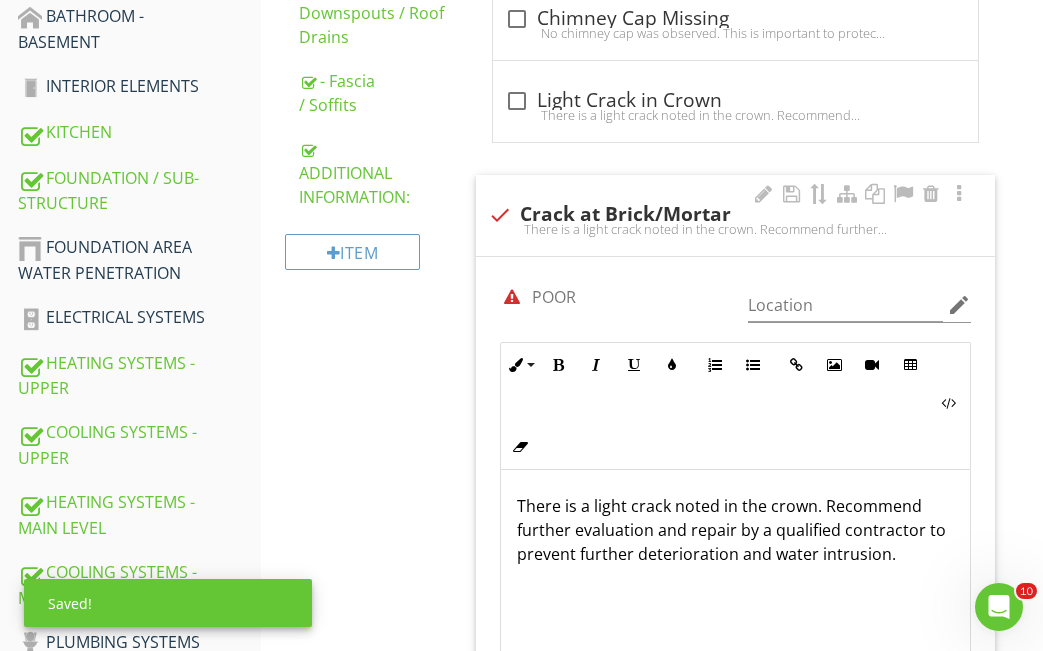 scroll, scrollTop: 1062, scrollLeft: 0, axis: vertical 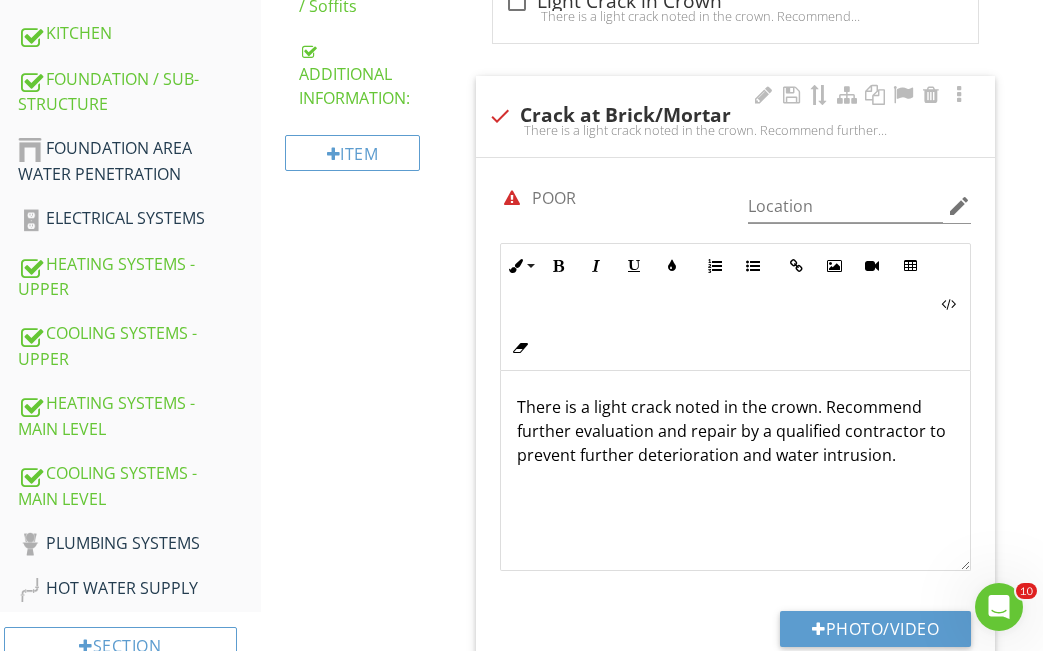 click at bounding box center [512, 198] 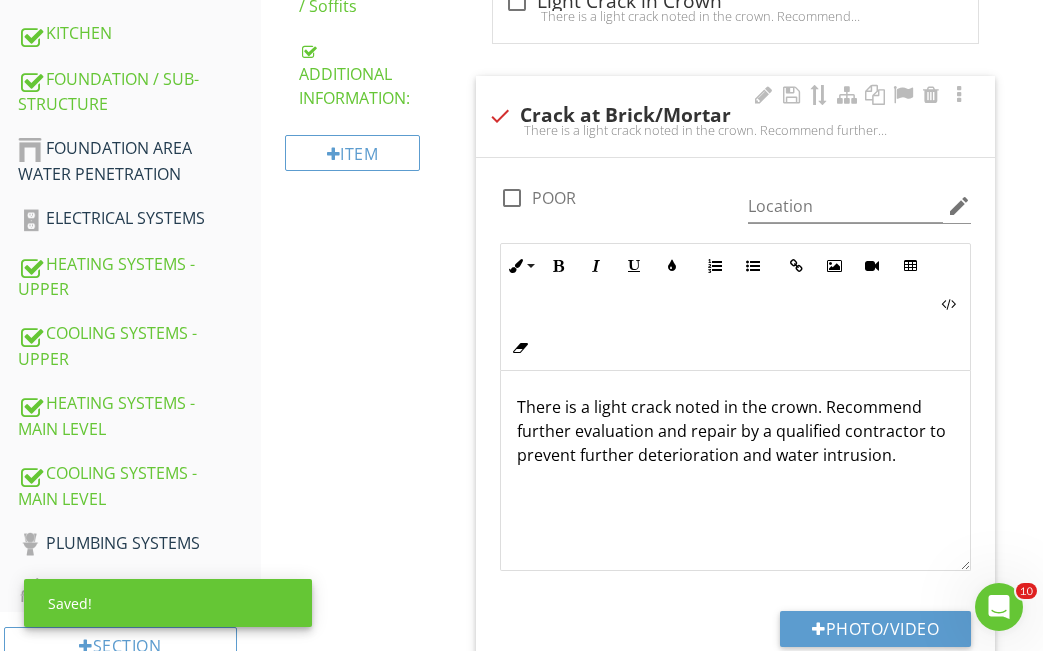 click on "There is a light crack noted in the crown. Recommend further evaluation and repair by a qualified contractor to prevent further deterioration and water intrusion." at bounding box center [735, 431] 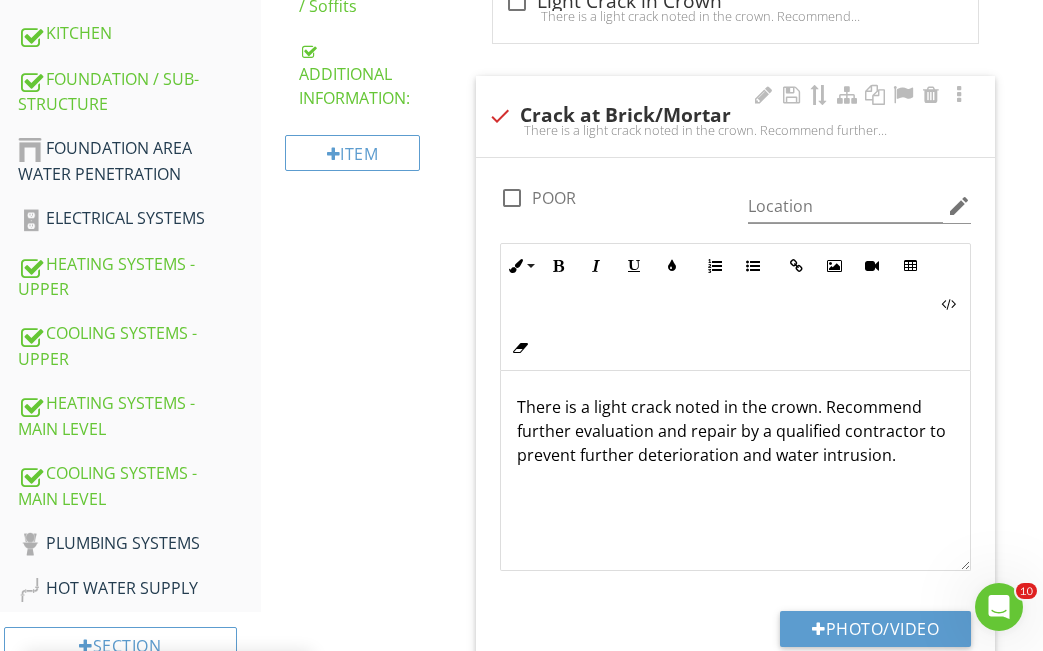 type 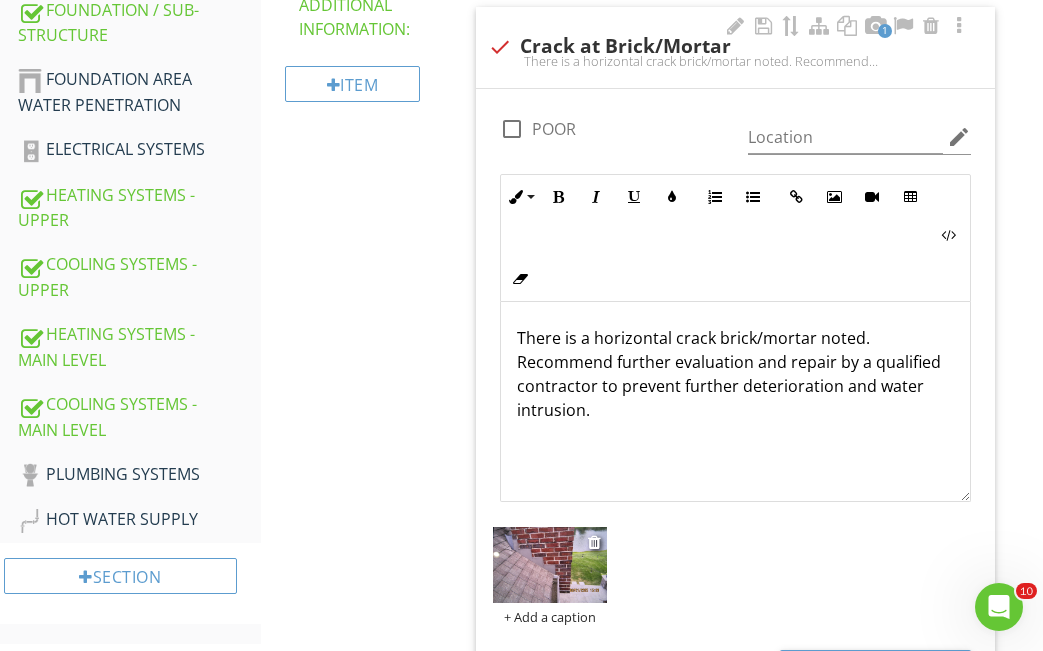 scroll, scrollTop: 1162, scrollLeft: 0, axis: vertical 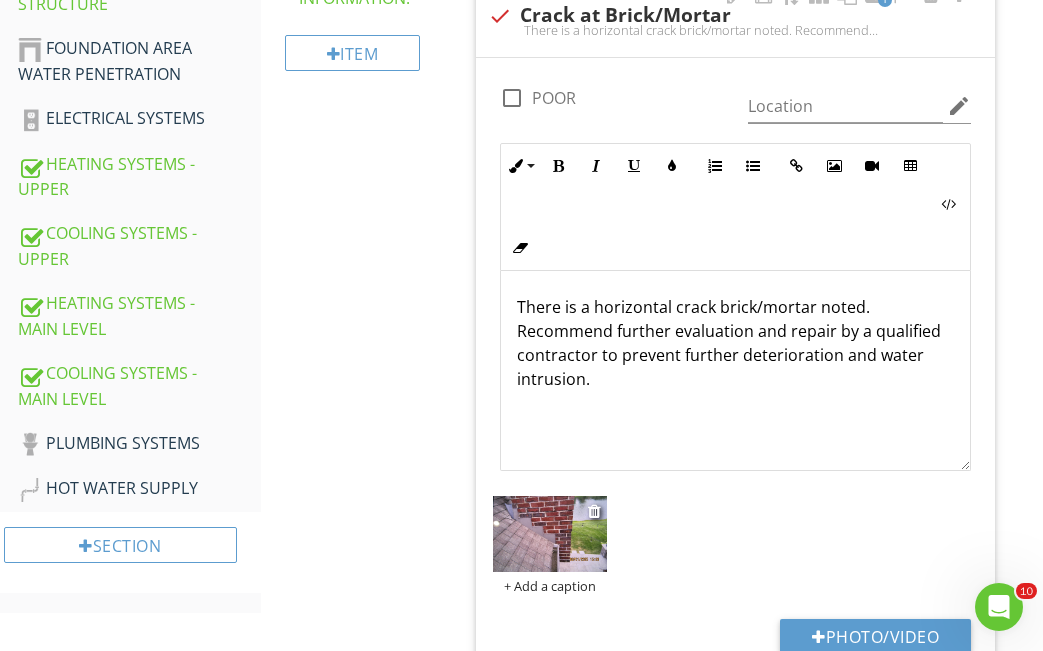 click at bounding box center [550, 534] 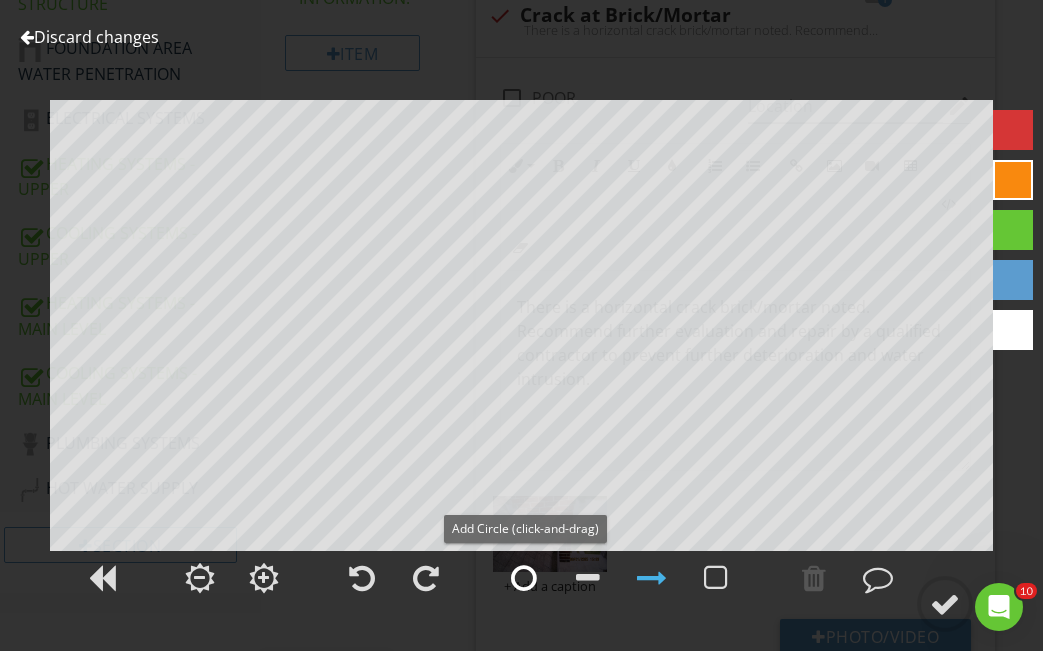 click at bounding box center [524, 578] 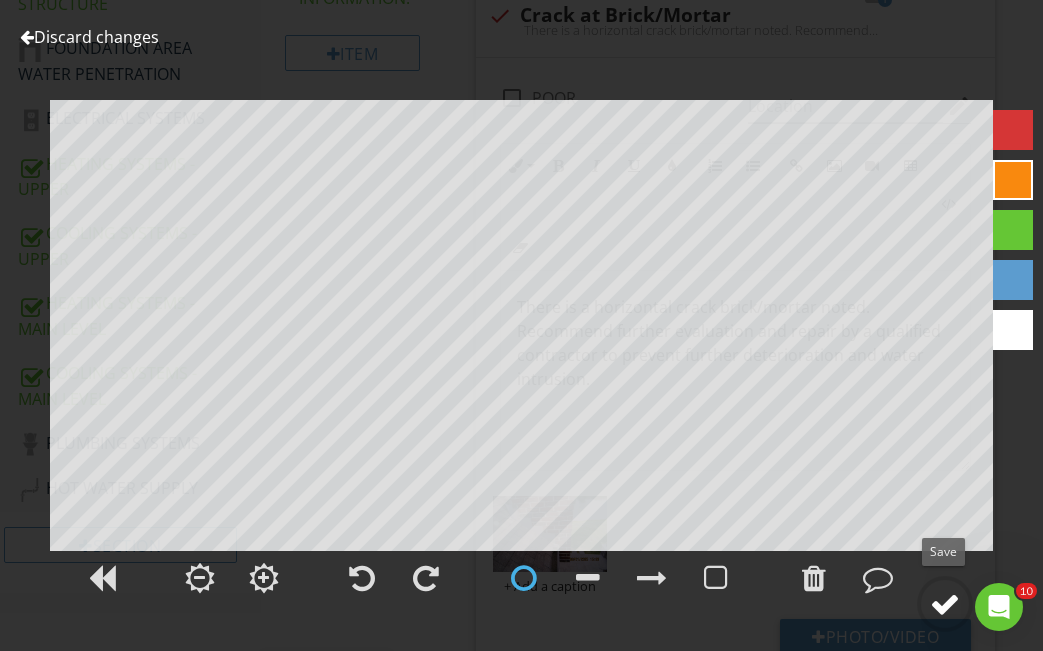 click at bounding box center (945, 604) 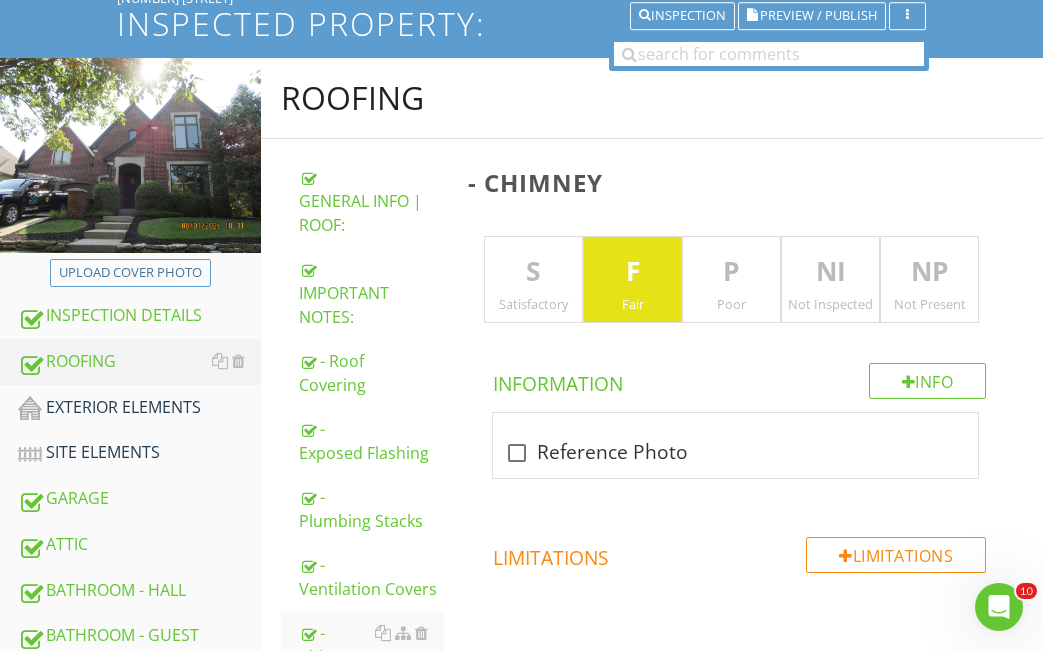 scroll, scrollTop: 262, scrollLeft: 0, axis: vertical 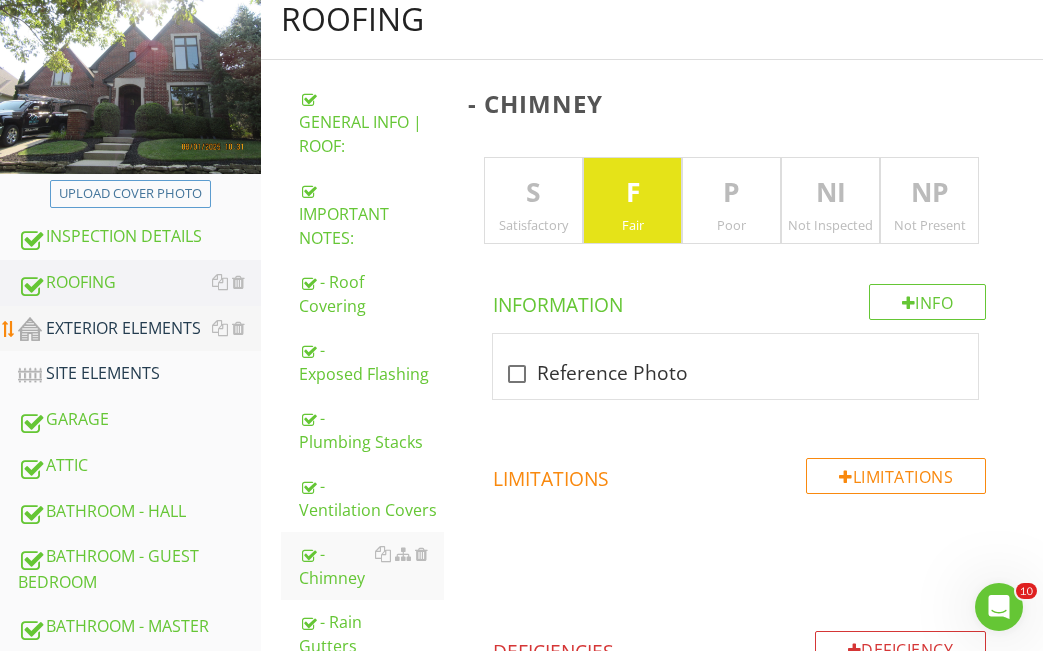 click on "EXTERIOR ELEMENTS" at bounding box center [139, 329] 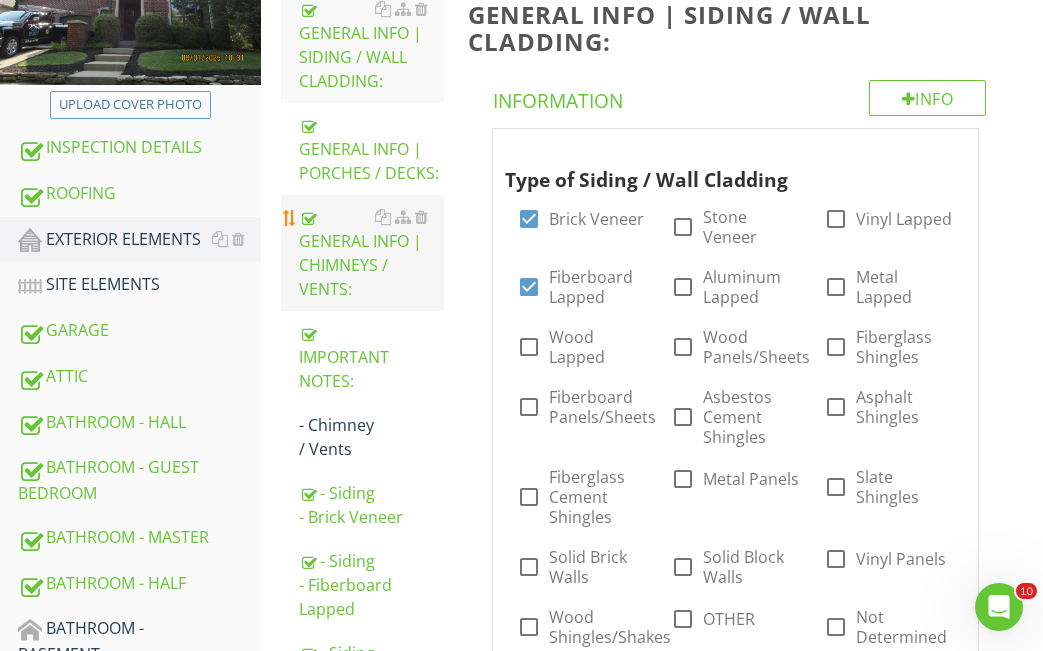 scroll, scrollTop: 462, scrollLeft: 0, axis: vertical 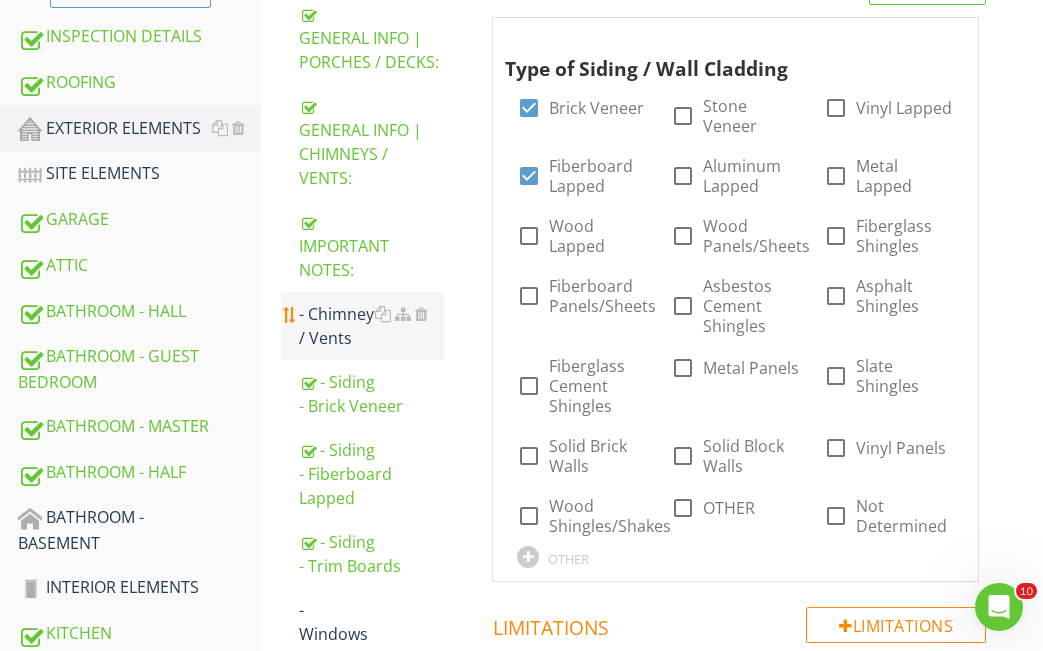 click on "- Chimney / Vents" at bounding box center (372, 326) 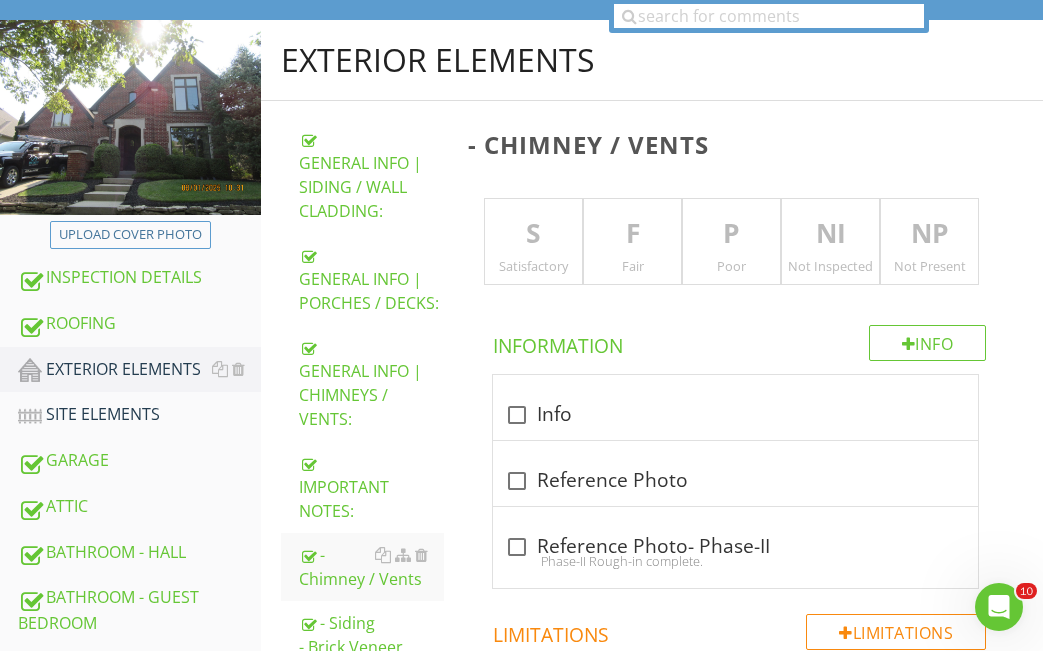 scroll, scrollTop: 162, scrollLeft: 0, axis: vertical 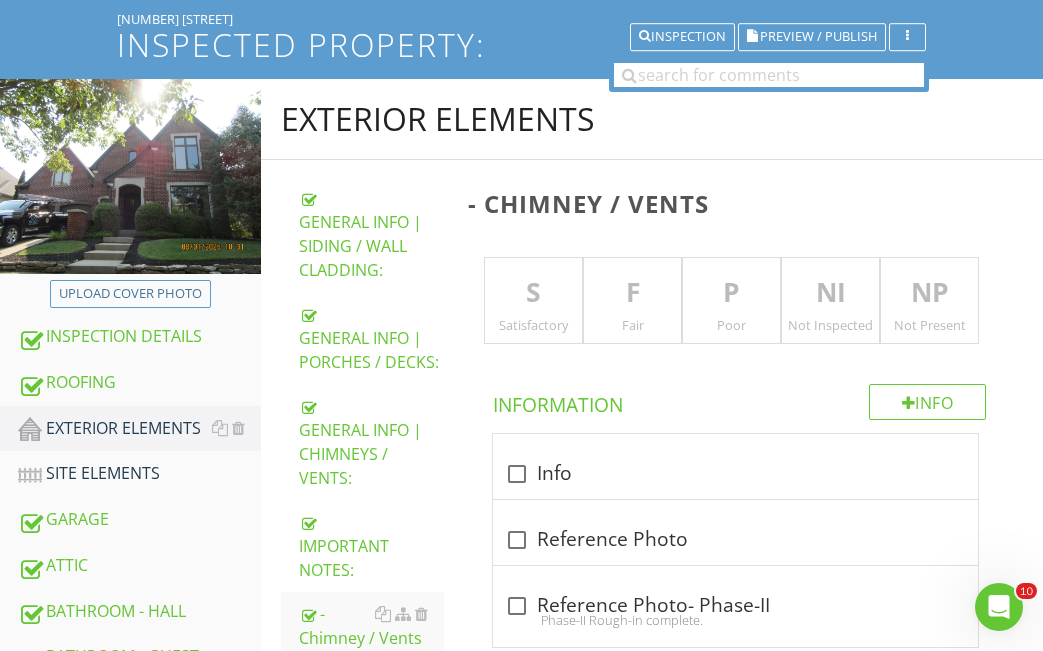click on "F" at bounding box center [632, 293] 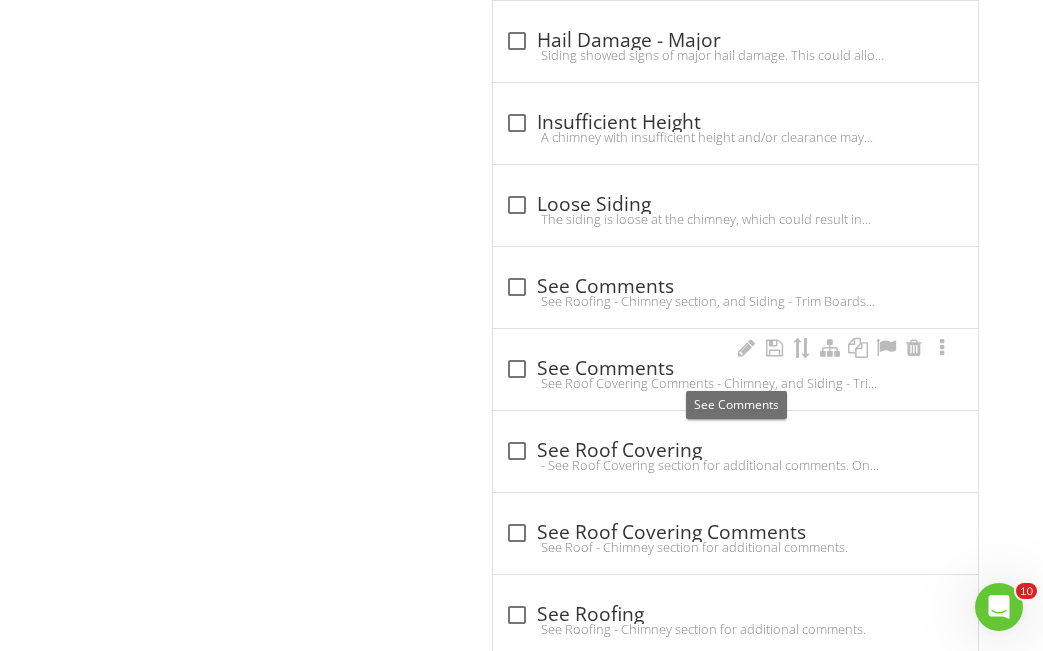 scroll, scrollTop: 2662, scrollLeft: 0, axis: vertical 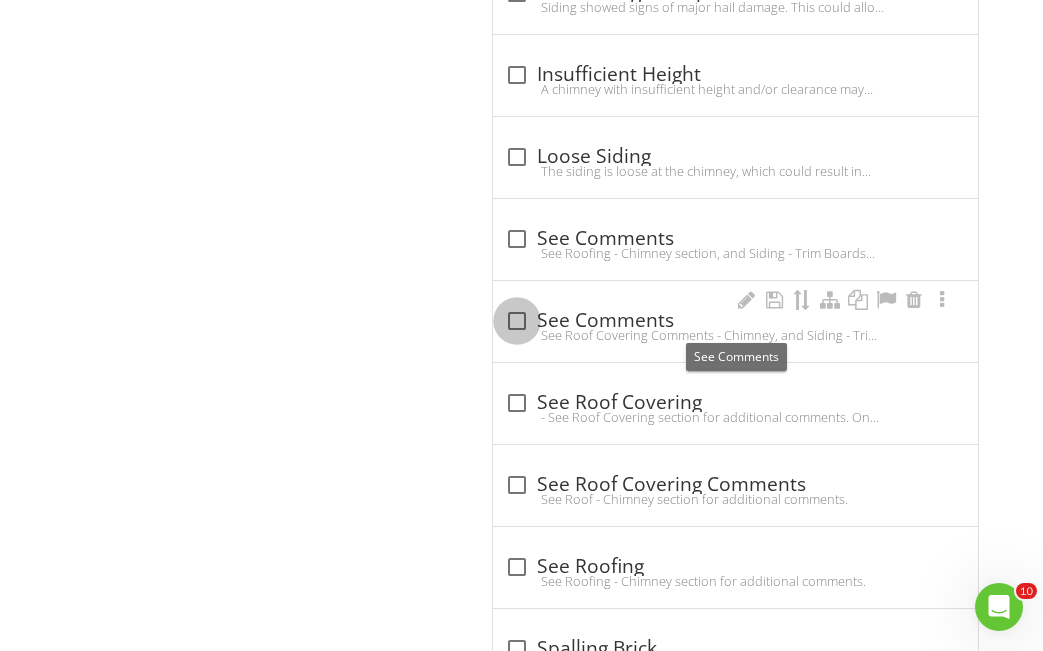 click at bounding box center [517, 321] 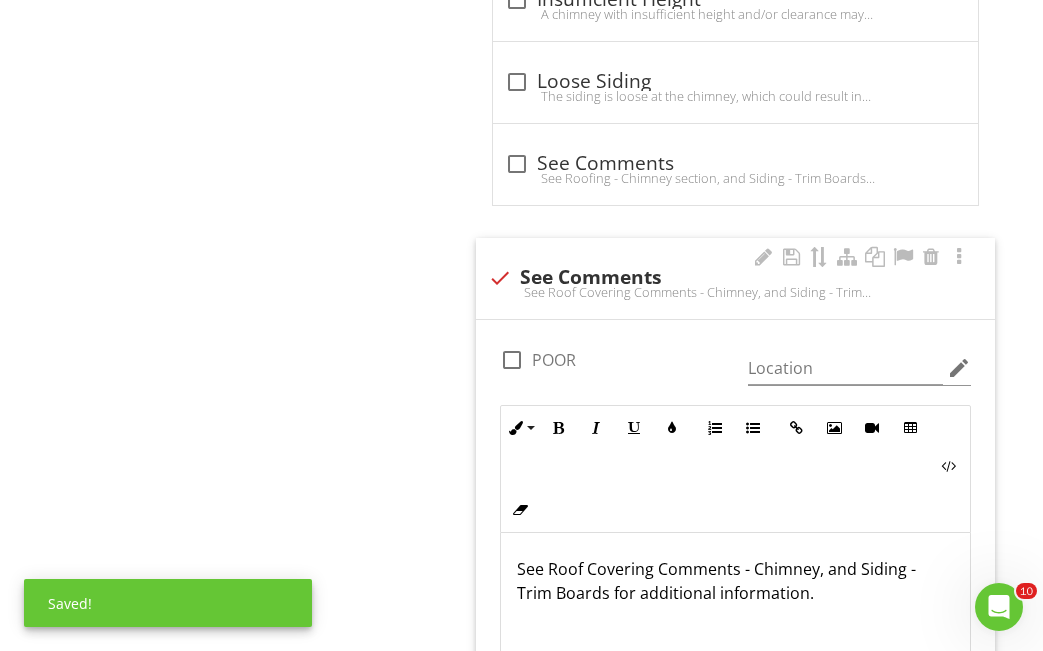 scroll, scrollTop: 2962, scrollLeft: 0, axis: vertical 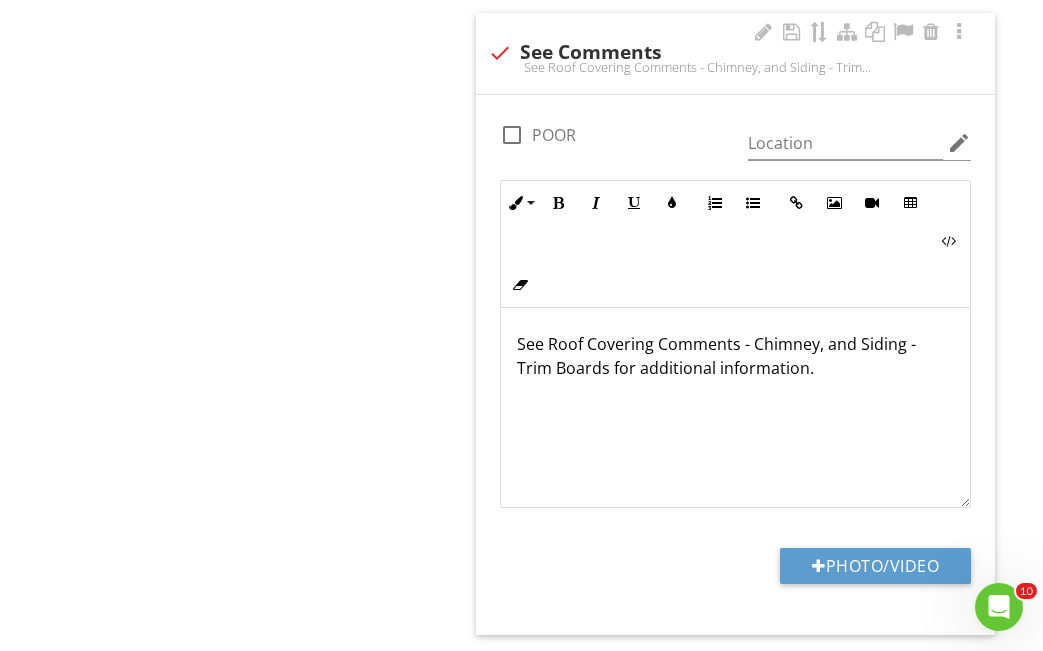 click on "See Roof Covering Comments - Chimney, and Siding - Trim Boards for additional information." at bounding box center (735, 356) 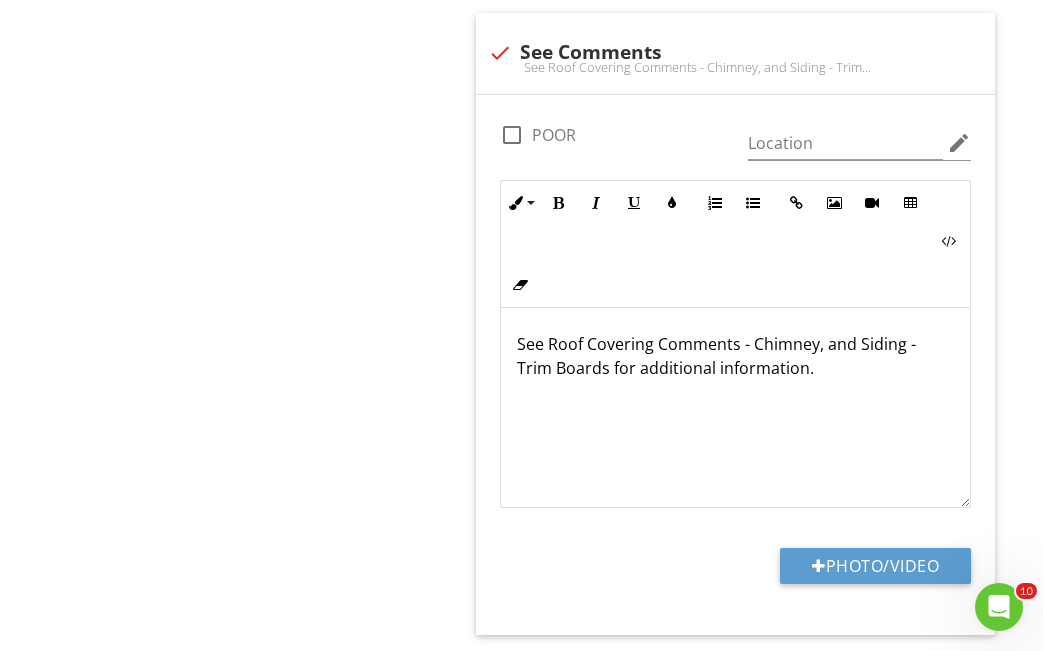 type 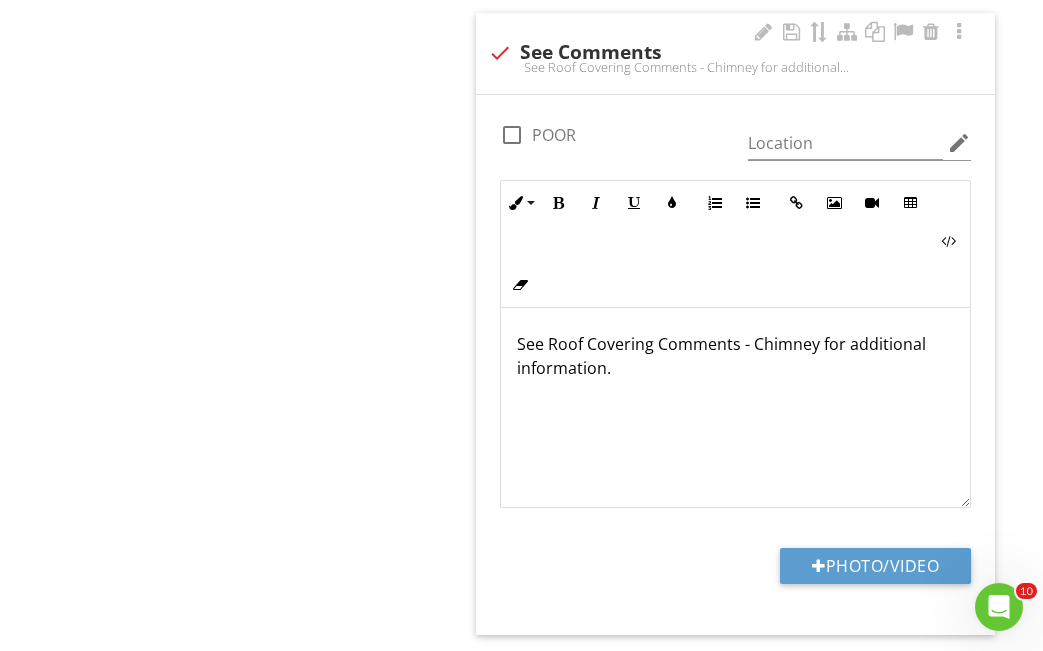 click on "See Roof Covering Comments - Chimney for additional information." at bounding box center (735, 408) 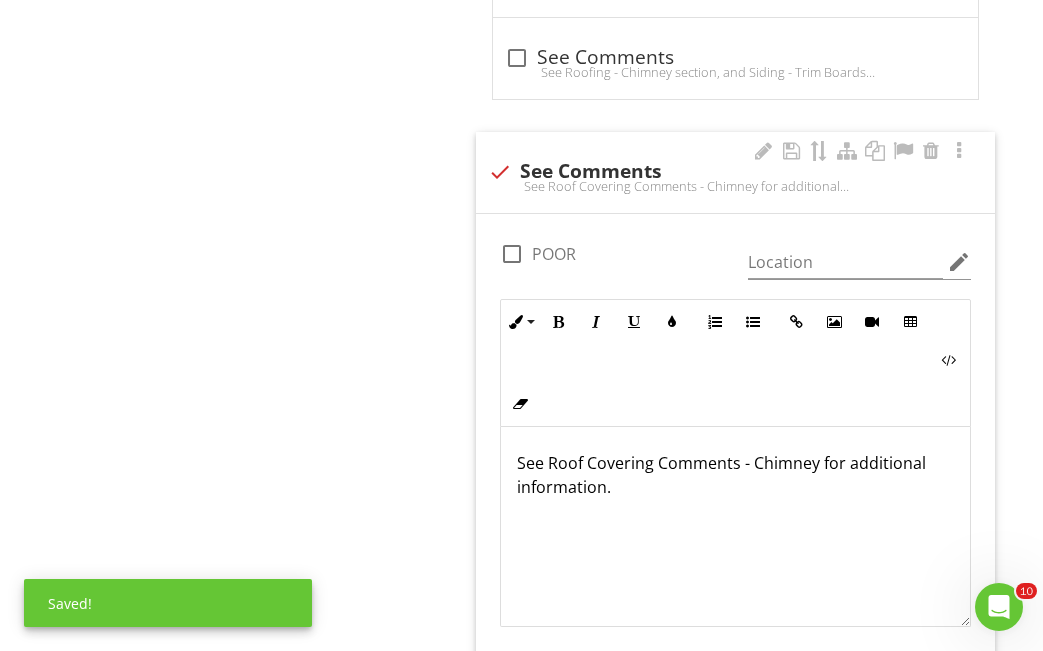 scroll, scrollTop: 2862, scrollLeft: 0, axis: vertical 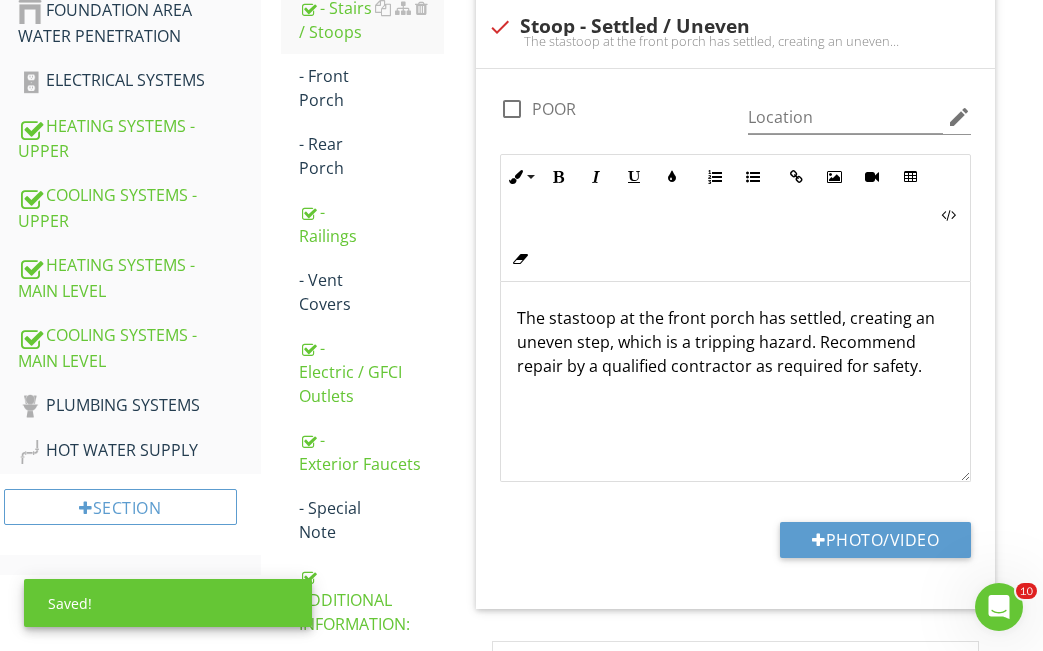 type 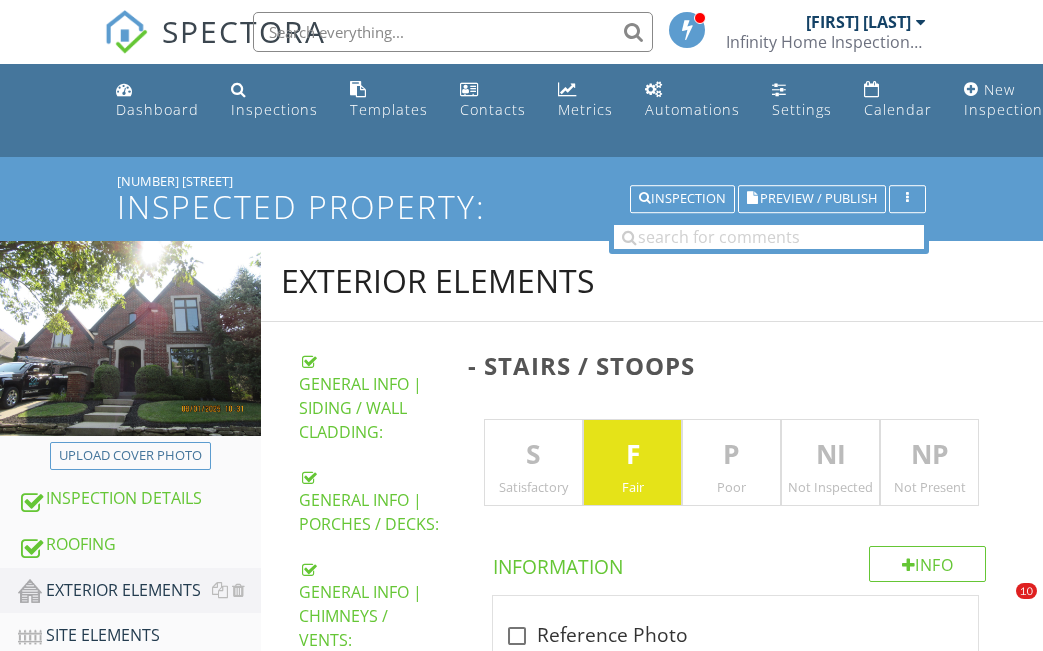 scroll, scrollTop: 1200, scrollLeft: 0, axis: vertical 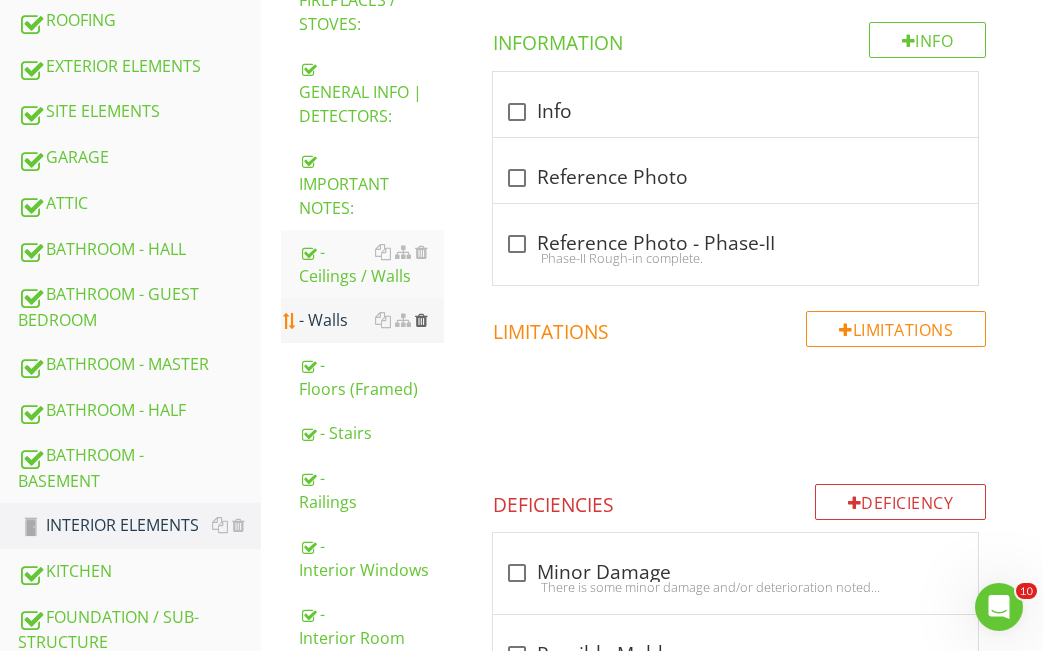 click at bounding box center (421, 320) 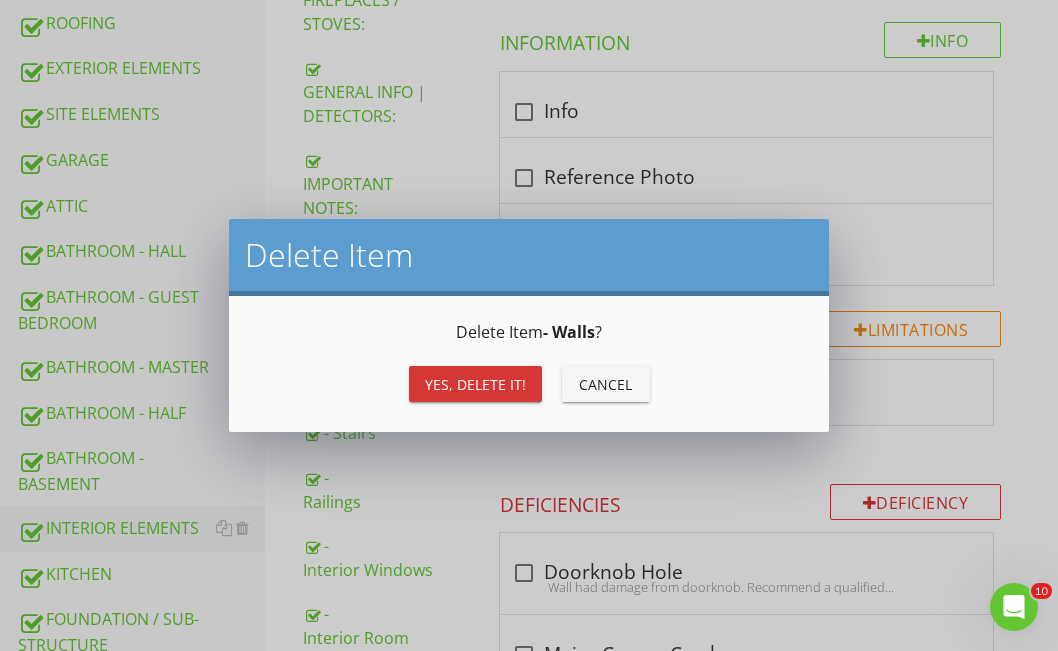 click on "Yes, Delete it!" at bounding box center (475, 384) 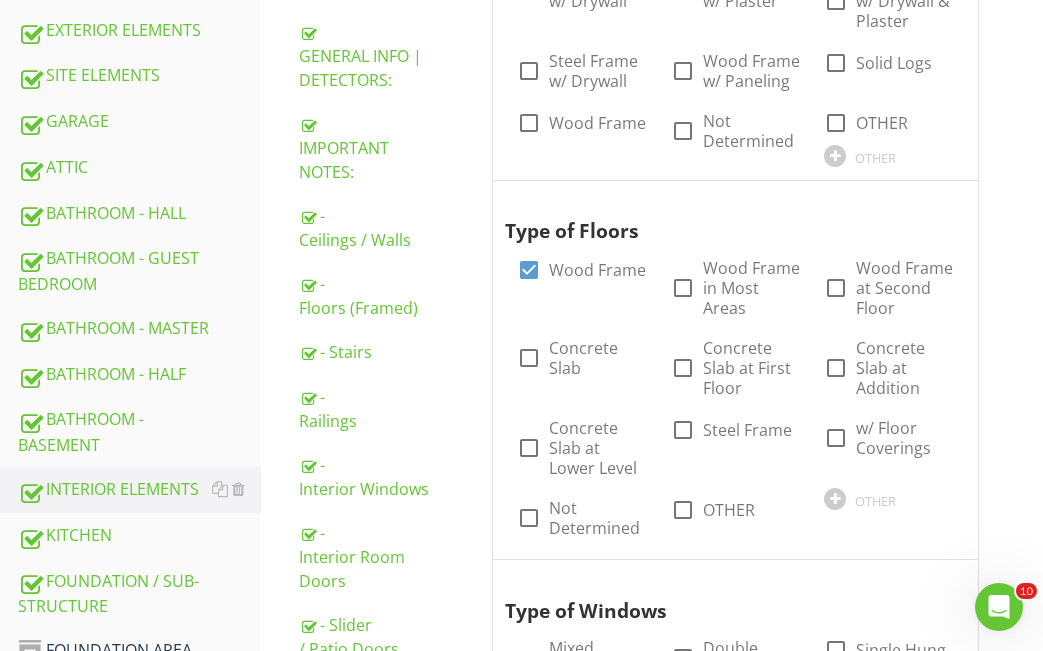 scroll, scrollTop: 524, scrollLeft: 0, axis: vertical 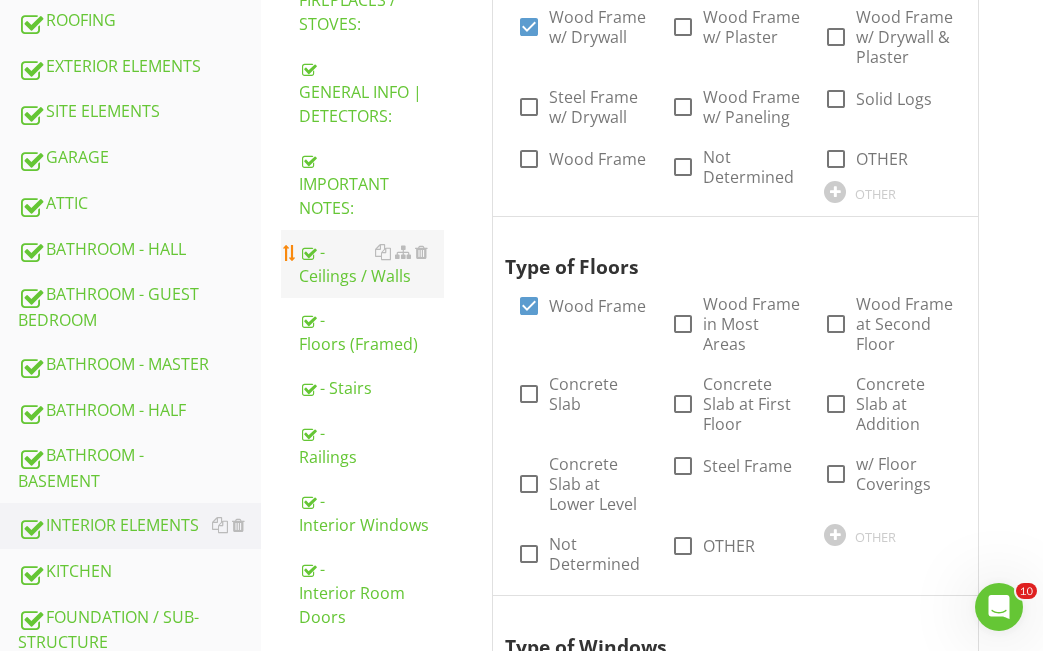 click on "- Ceilings / Walls" at bounding box center [372, 264] 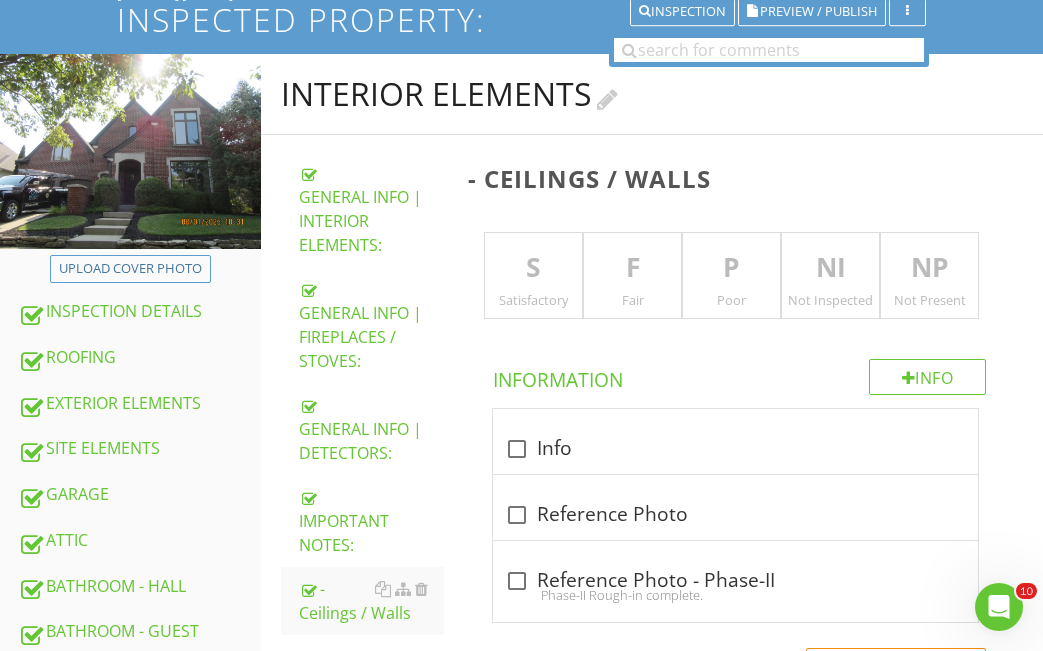 scroll, scrollTop: 124, scrollLeft: 0, axis: vertical 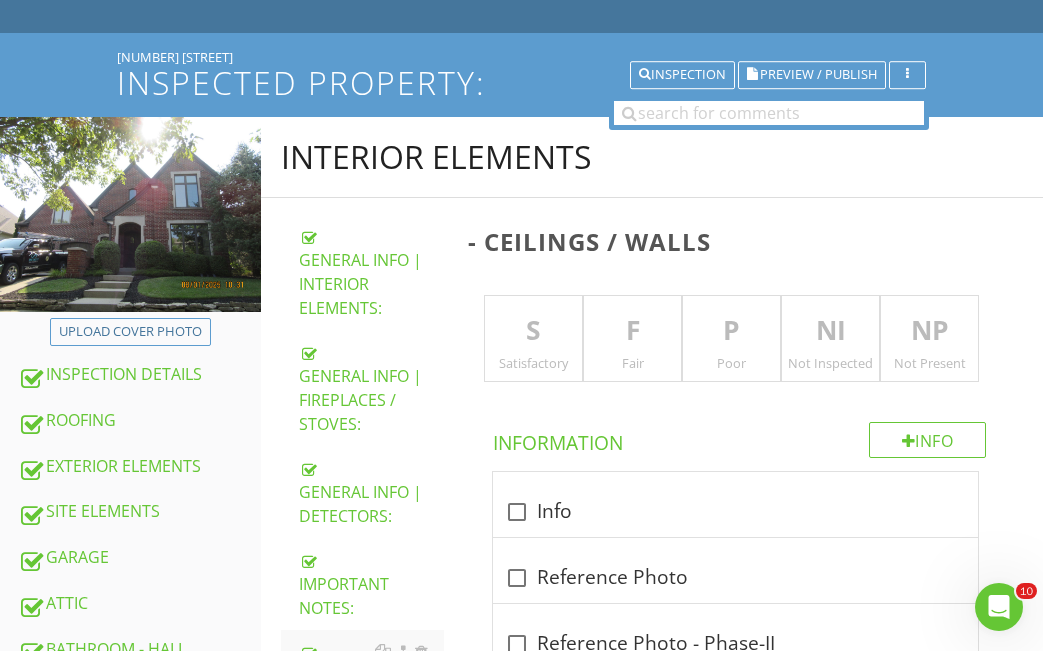 click on "F" at bounding box center (632, 331) 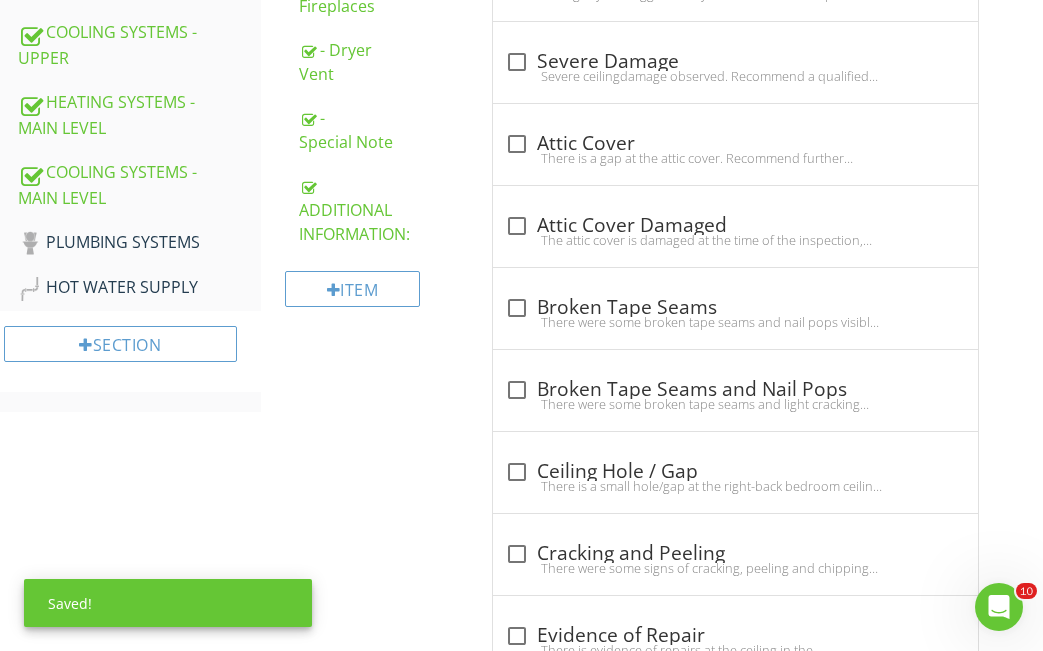 scroll, scrollTop: 1424, scrollLeft: 0, axis: vertical 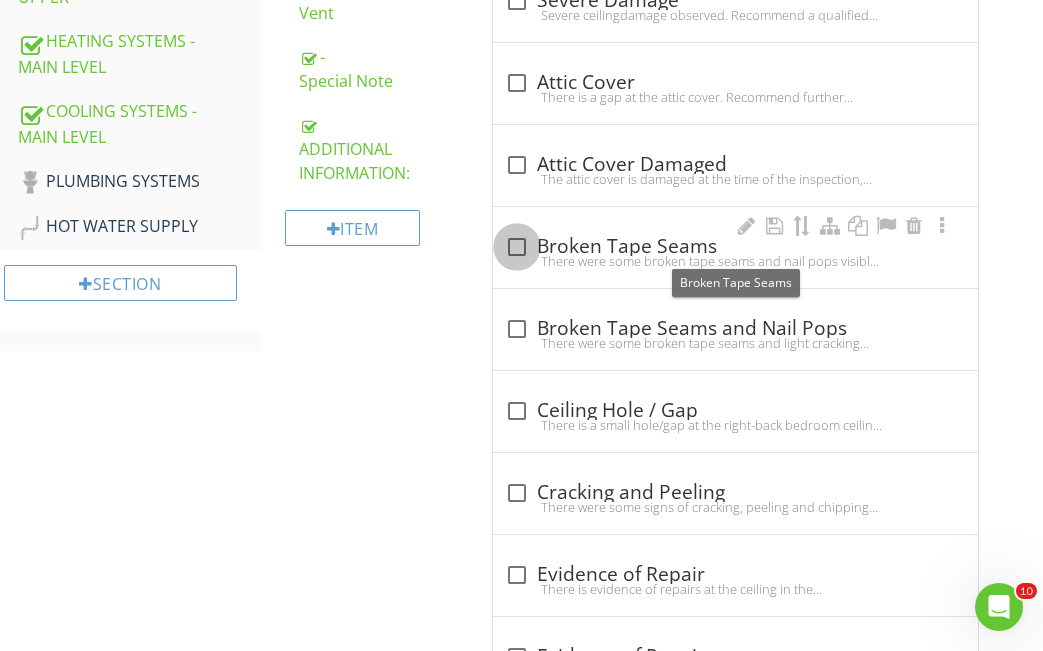 click at bounding box center [517, 247] 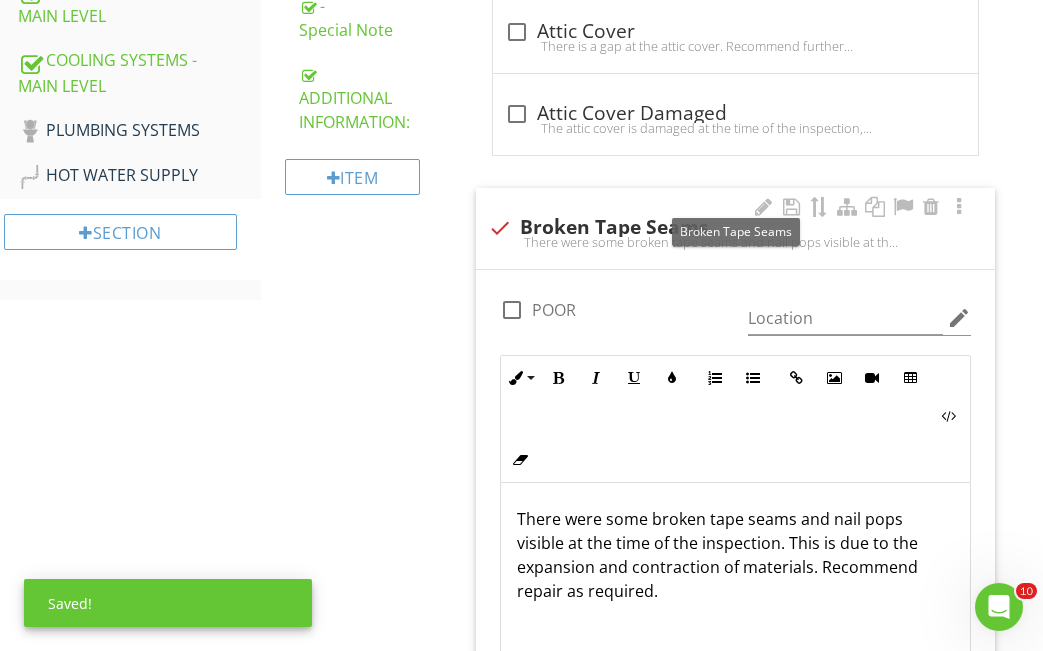 scroll, scrollTop: 1624, scrollLeft: 0, axis: vertical 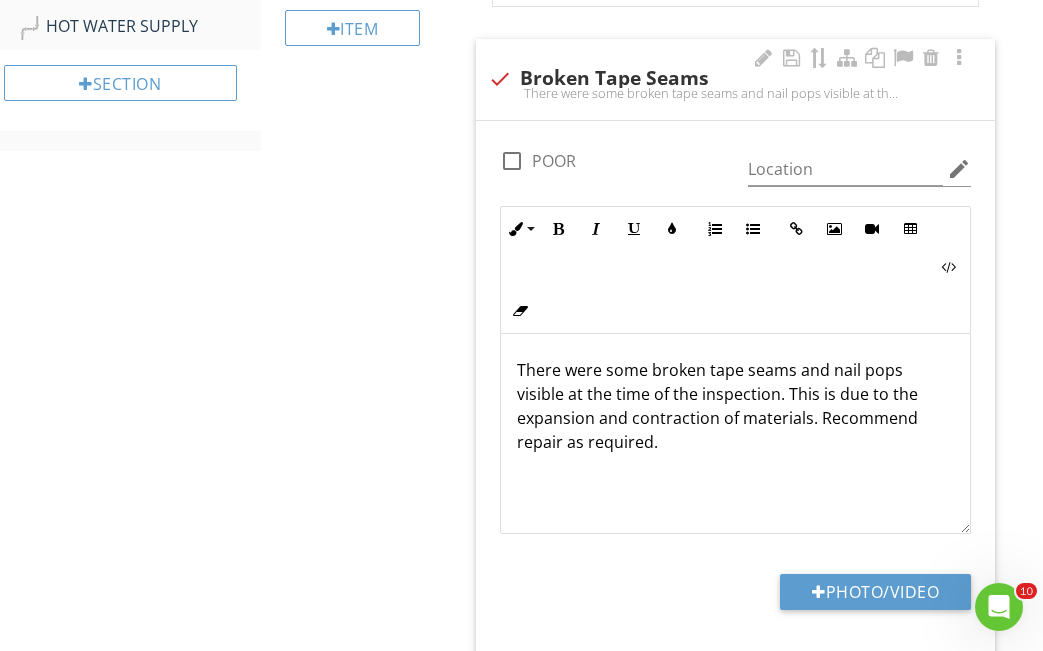 click on "There were some broken tape seams and nail pops visible at the time of the inspection. This is due to the expansion and contraction of materials. Recommend repair as required." at bounding box center (735, 406) 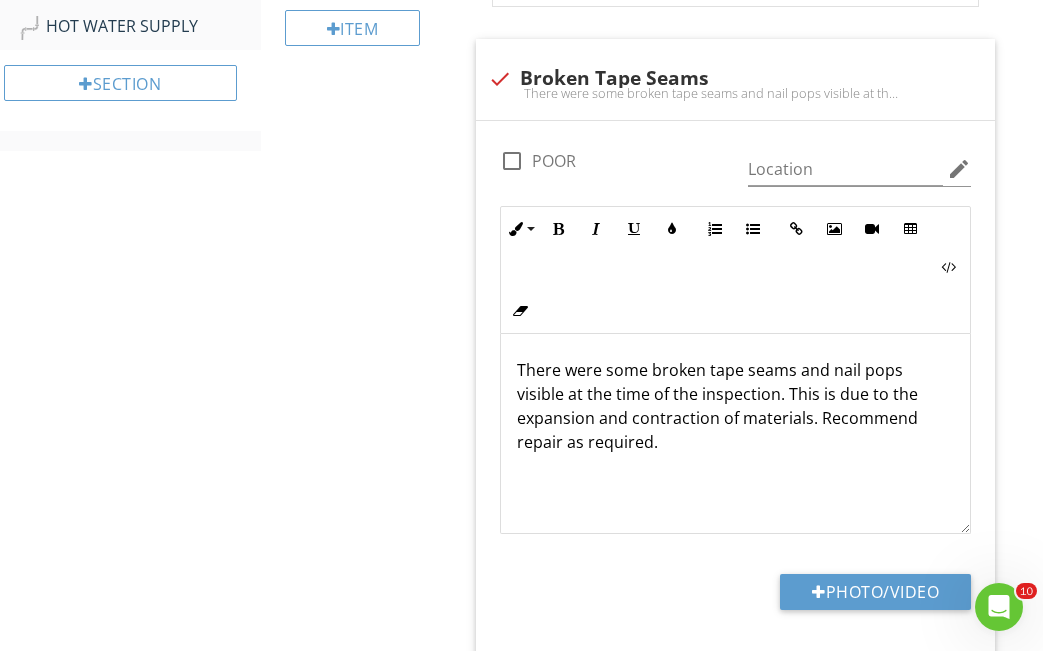 type 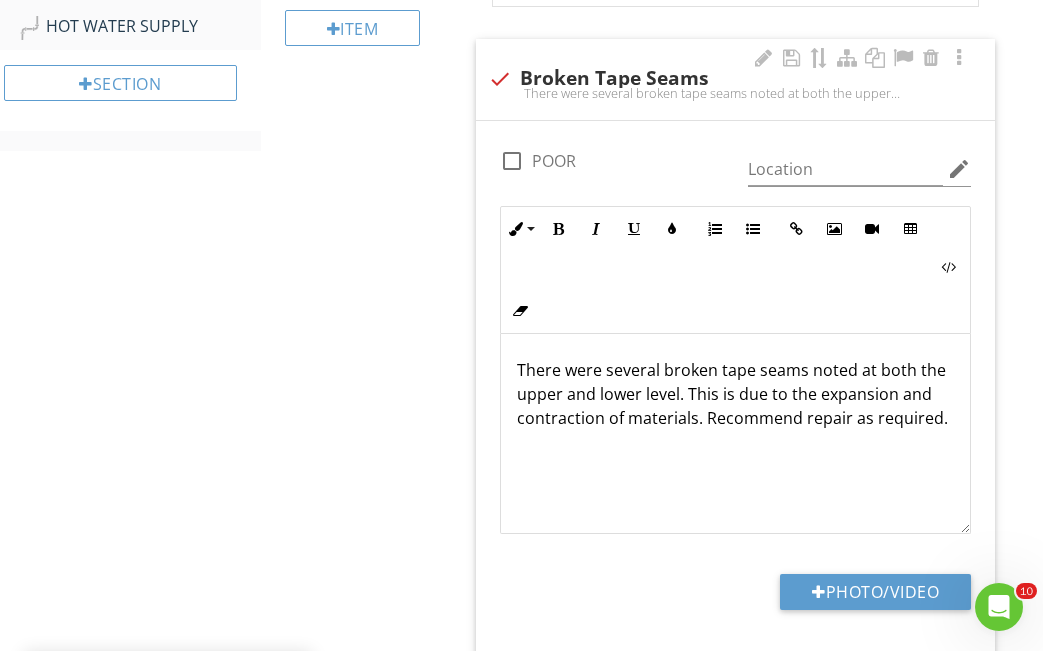 click on "There were several broken tape seams noted at both the upper and lower level. This is due to the expansion and contraction of materials. Recommend repair as required." at bounding box center [735, 394] 